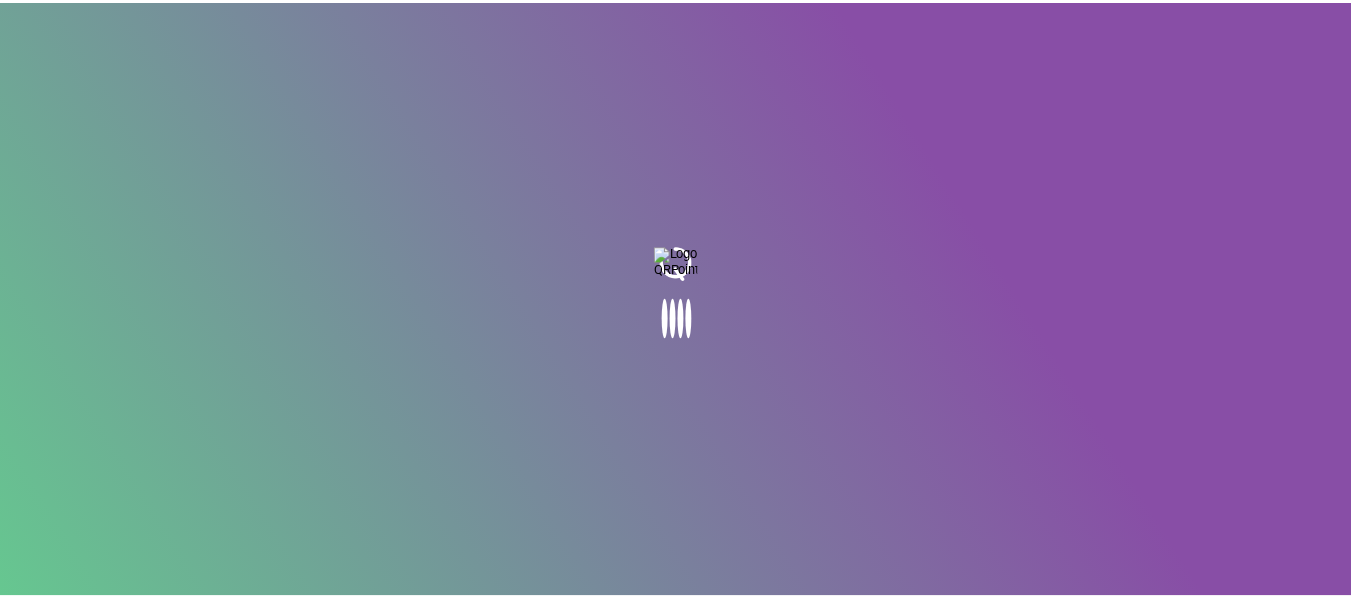 scroll, scrollTop: 0, scrollLeft: 0, axis: both 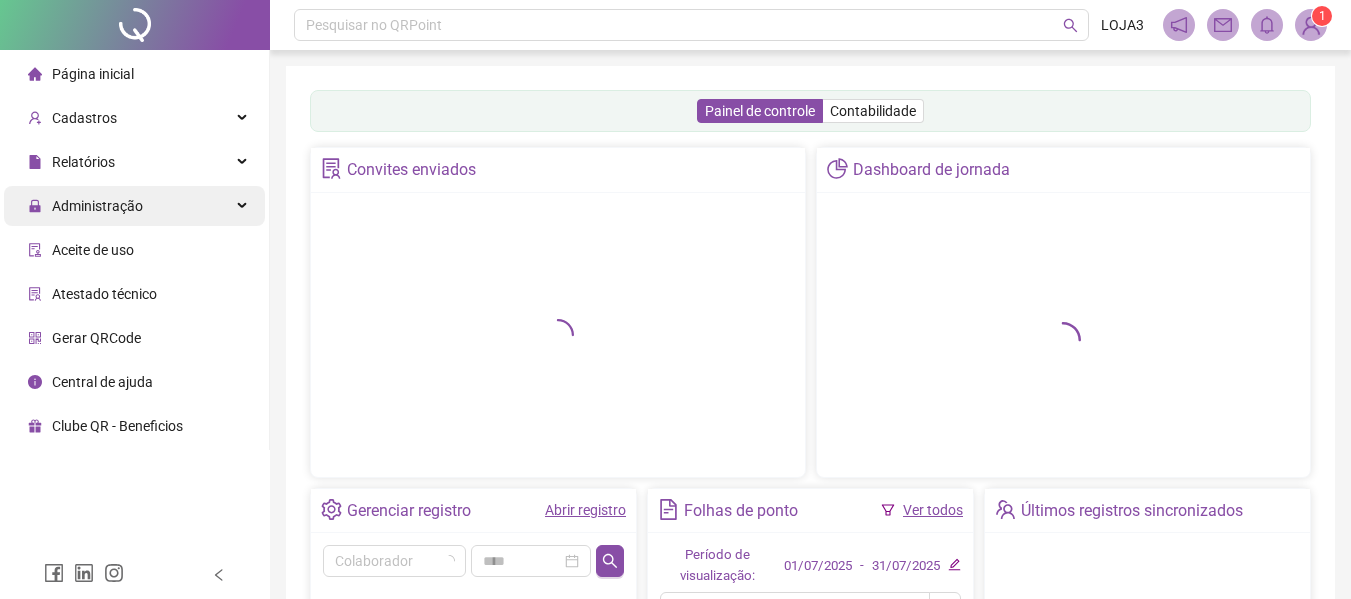 click on "Administração" at bounding box center [97, 206] 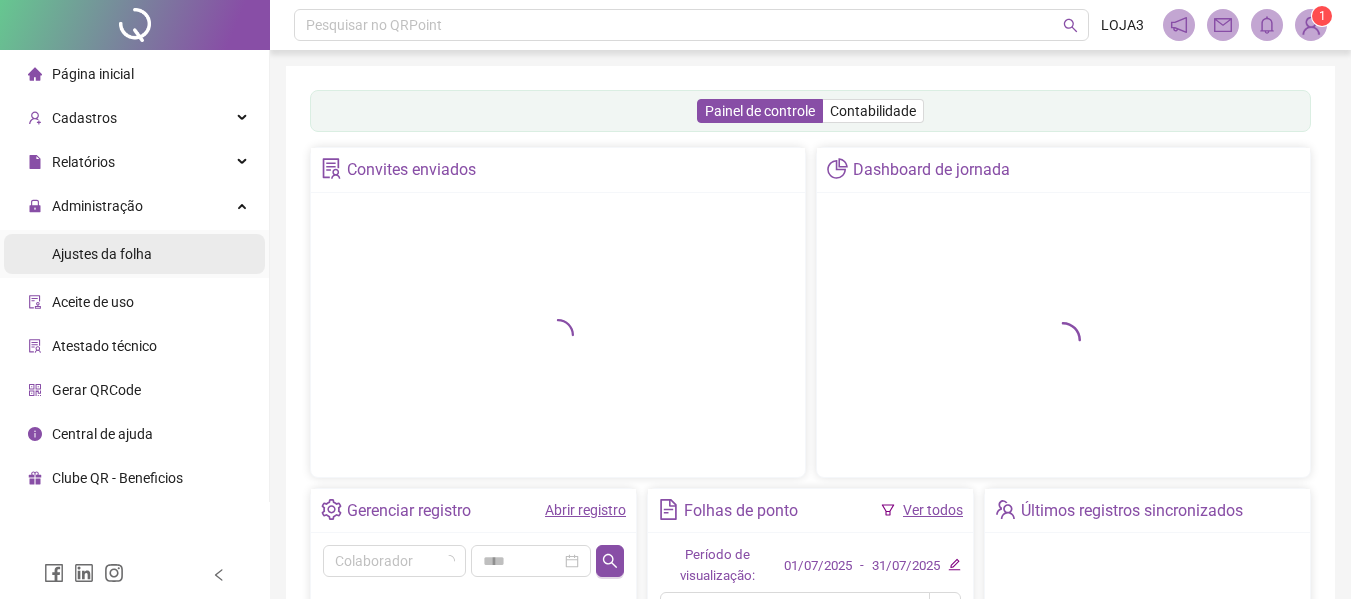 click on "Ajustes da folha" at bounding box center [102, 254] 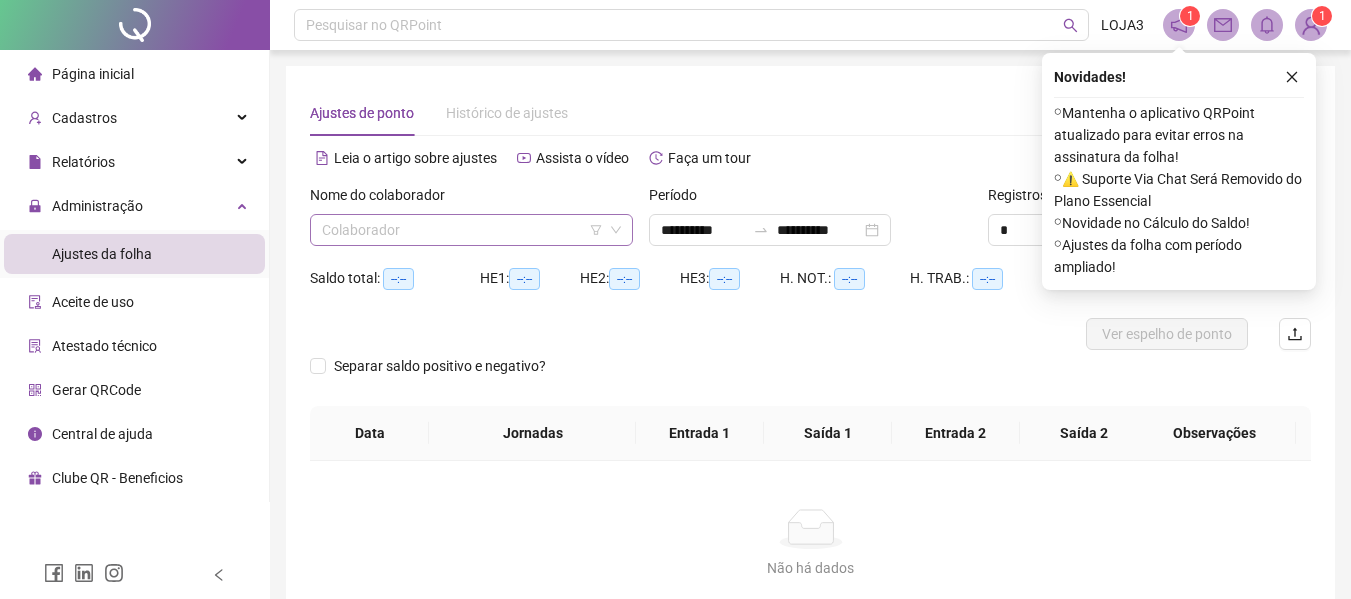 click at bounding box center (462, 230) 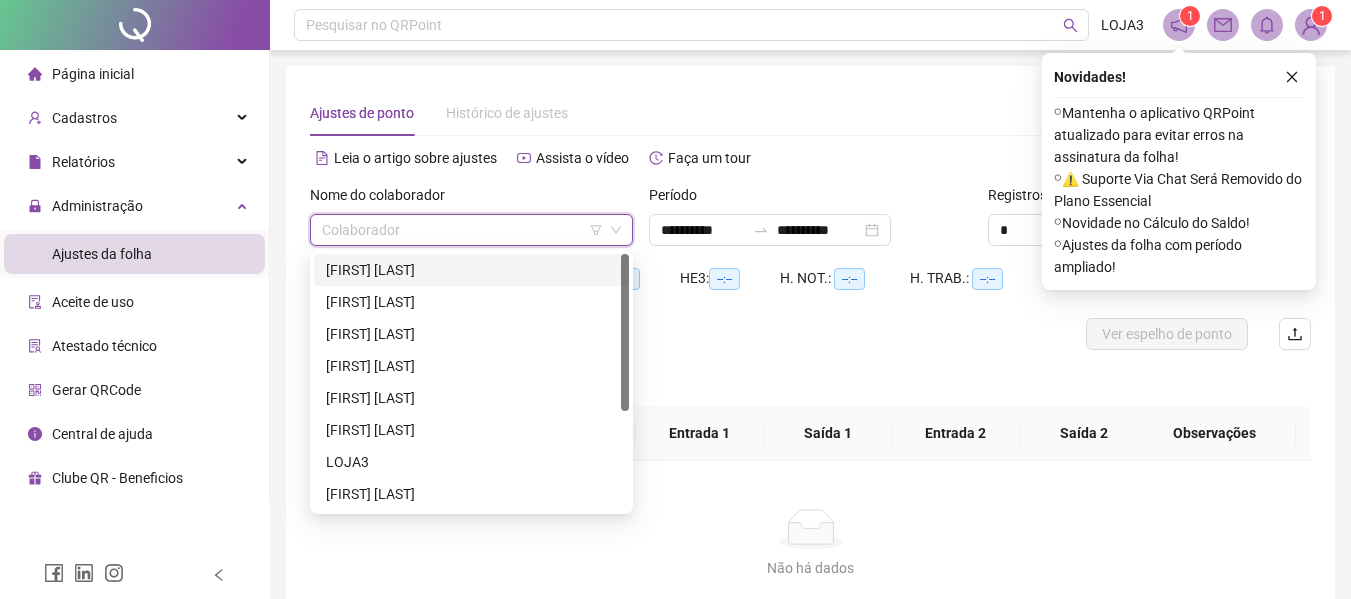 click on "[FIRST] [LAST]" at bounding box center (471, 270) 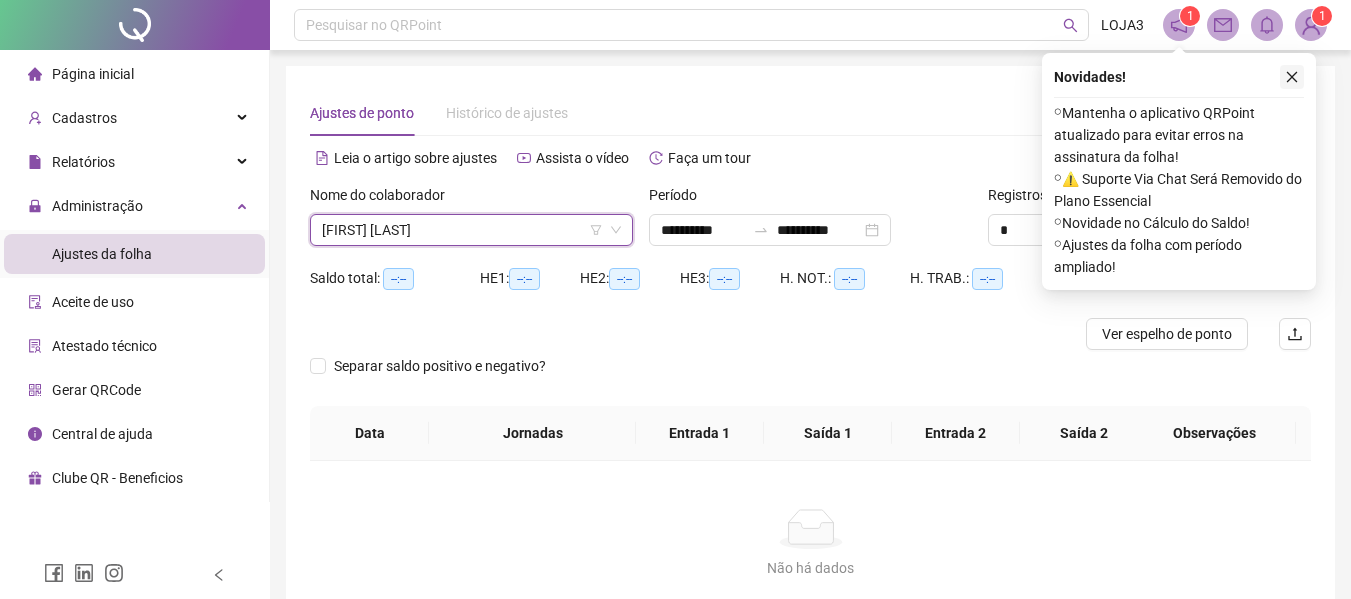 click 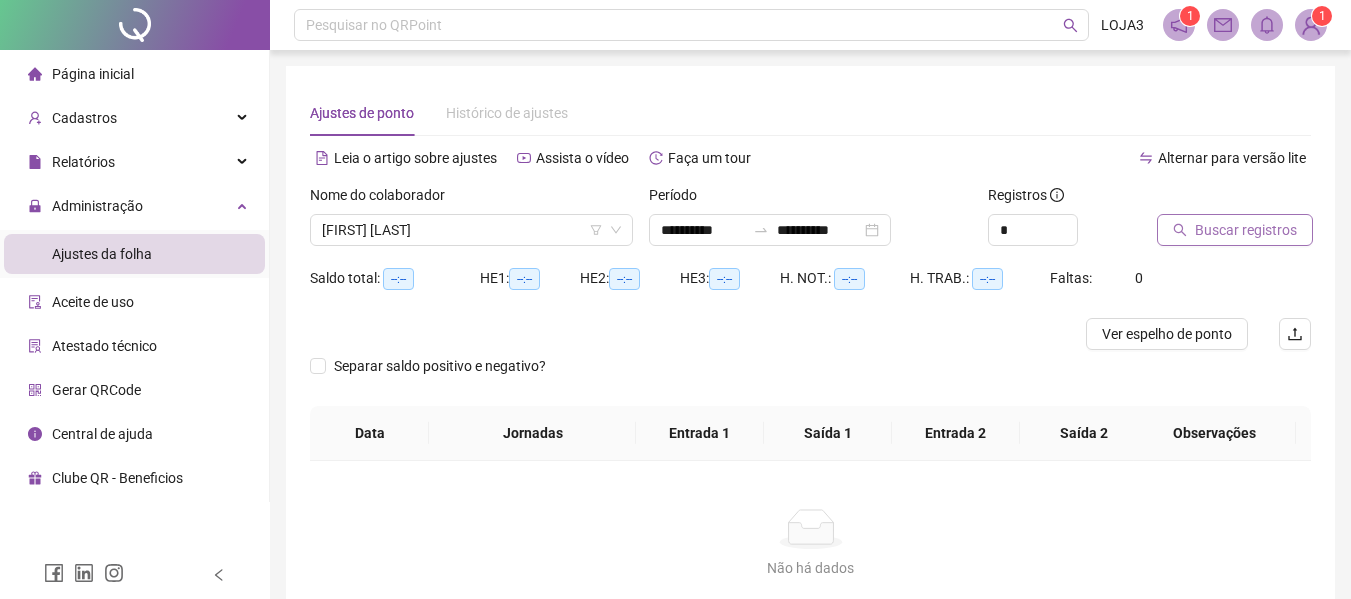 click on "Buscar registros" at bounding box center [1246, 230] 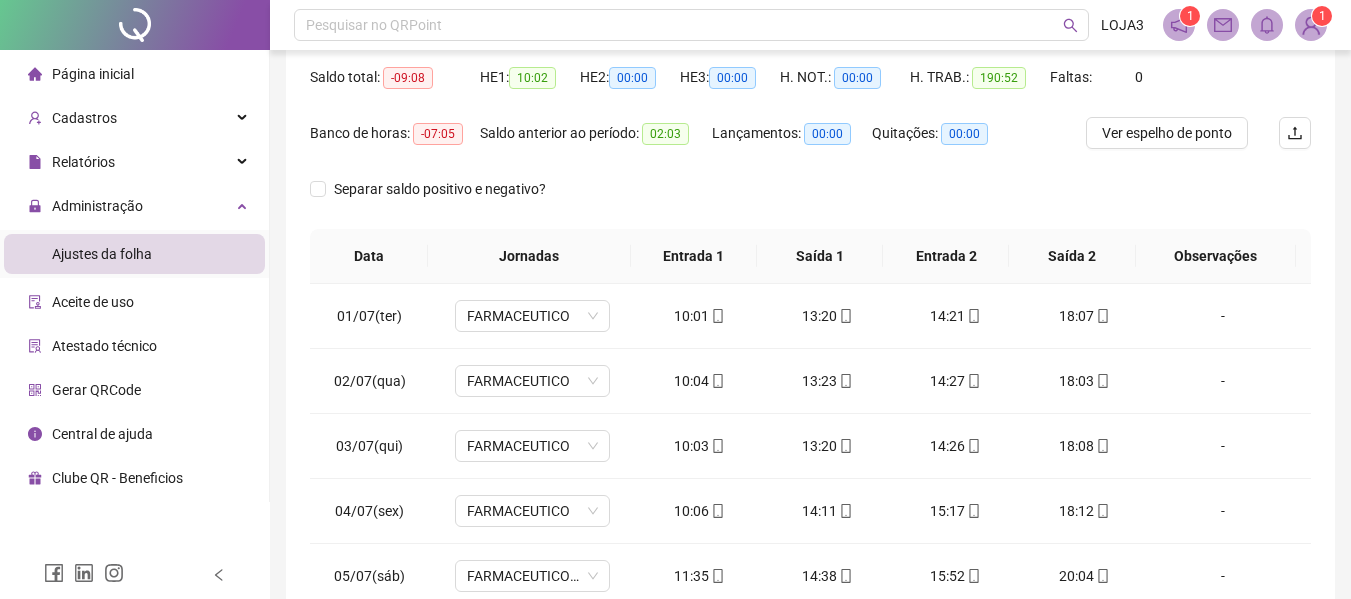 scroll, scrollTop: 300, scrollLeft: 0, axis: vertical 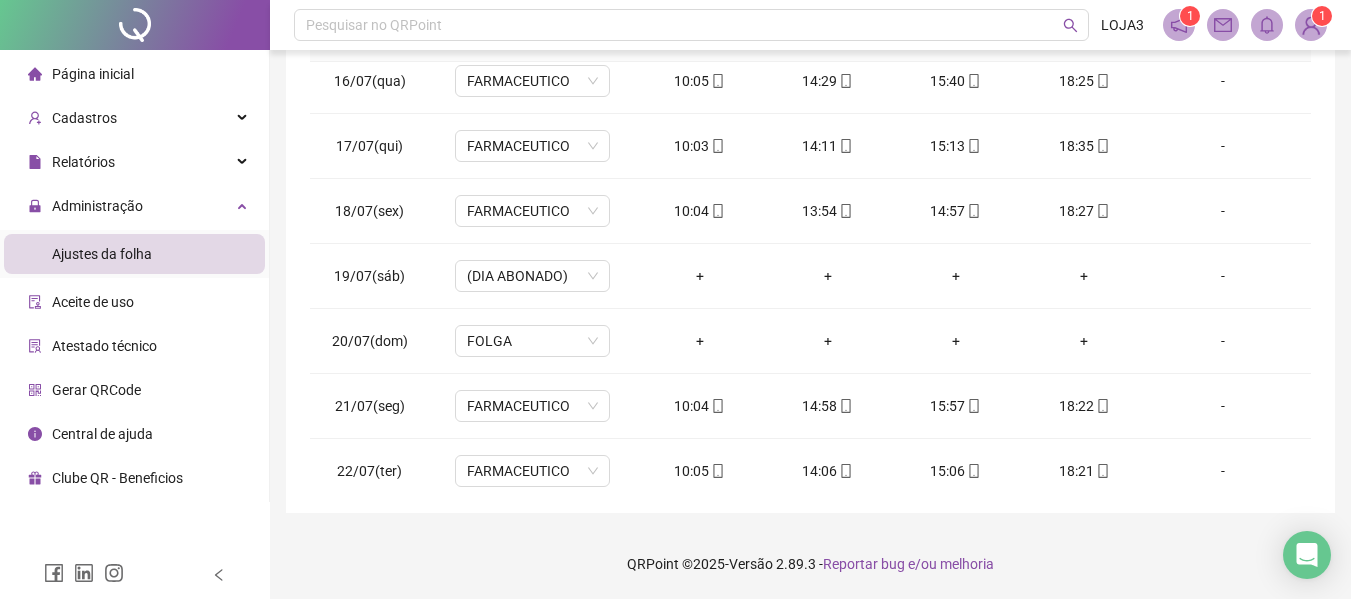 click on "[FIRST] [LAST]" at bounding box center [471, -193] 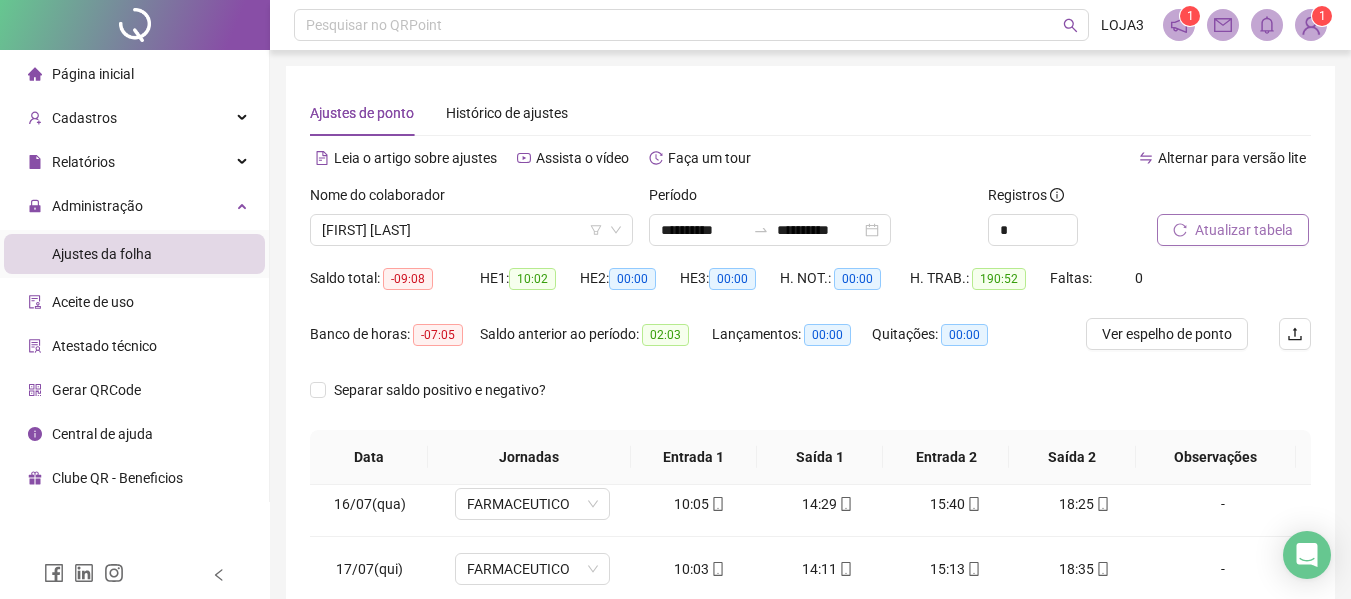 scroll, scrollTop: 0, scrollLeft: 0, axis: both 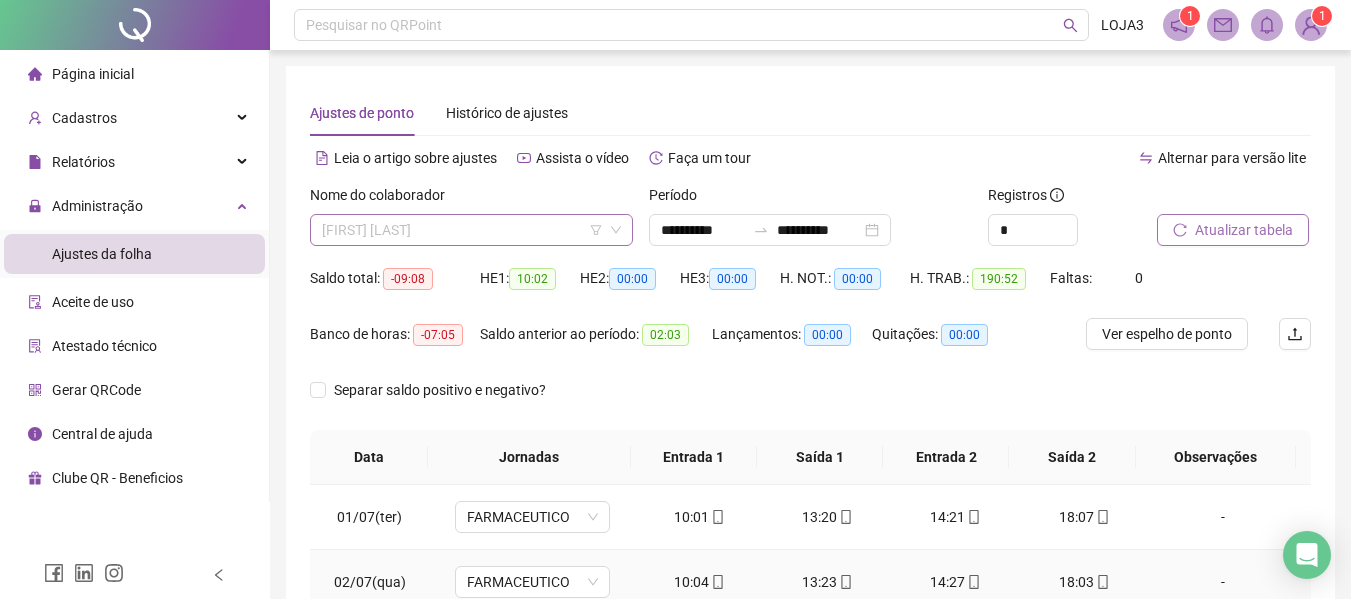 click on "[FIRST] [LAST]" at bounding box center [471, 230] 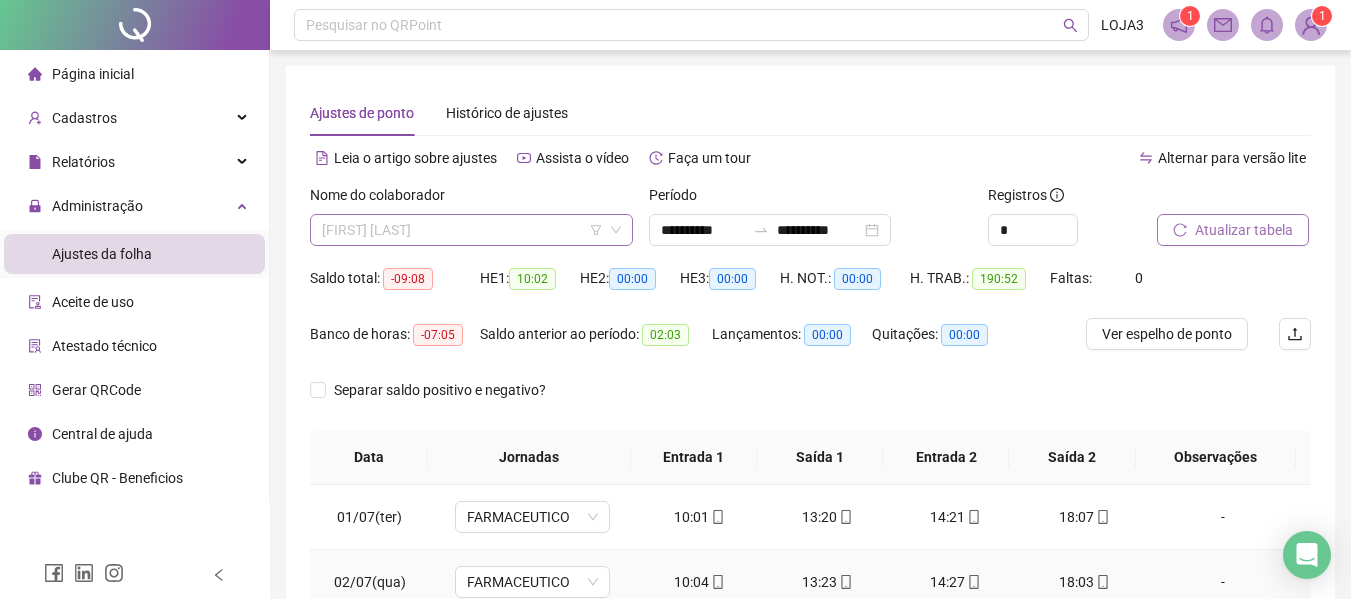 click on "[FIRST] [LAST]" at bounding box center (471, 230) 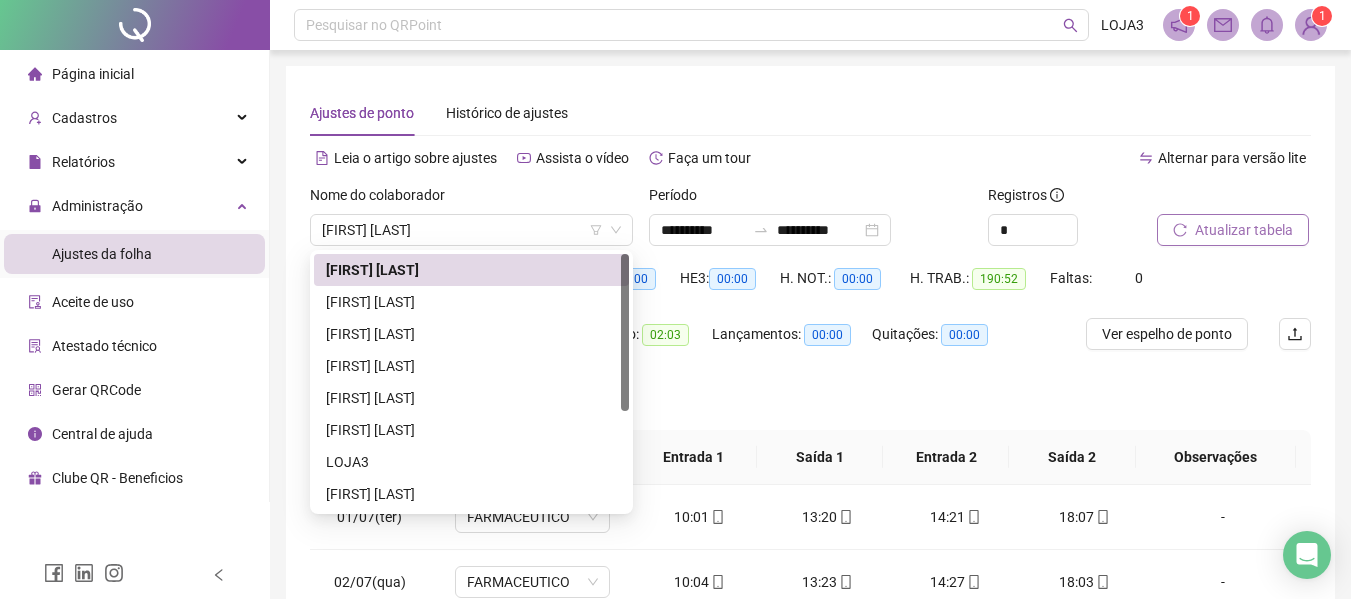 click on "Saldo total:  -09:08" at bounding box center (395, 290) 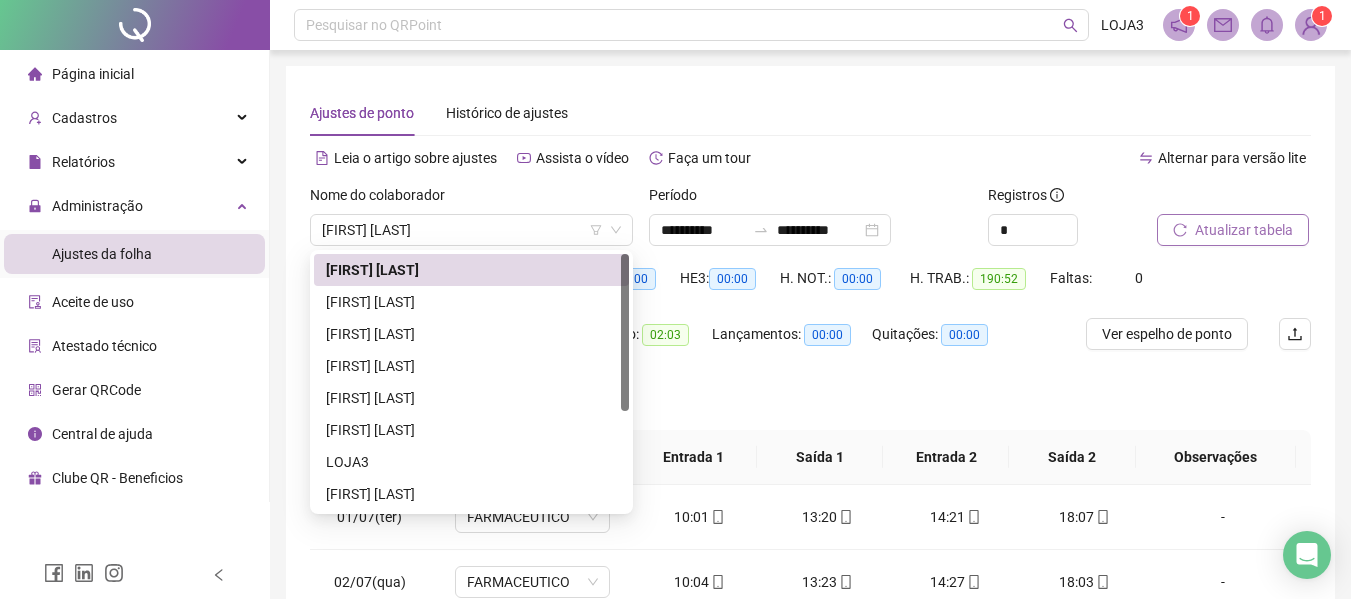 drag, startPoint x: 420, startPoint y: 297, endPoint x: 377, endPoint y: 298, distance: 43.011627 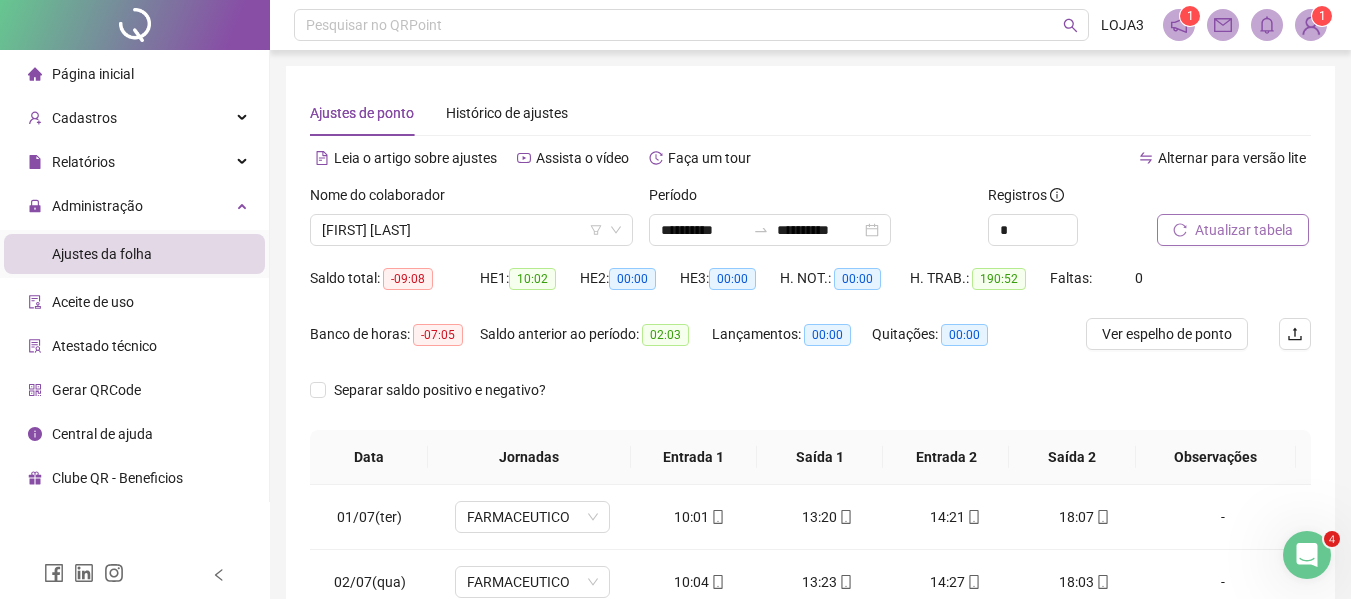 scroll, scrollTop: 0, scrollLeft: 0, axis: both 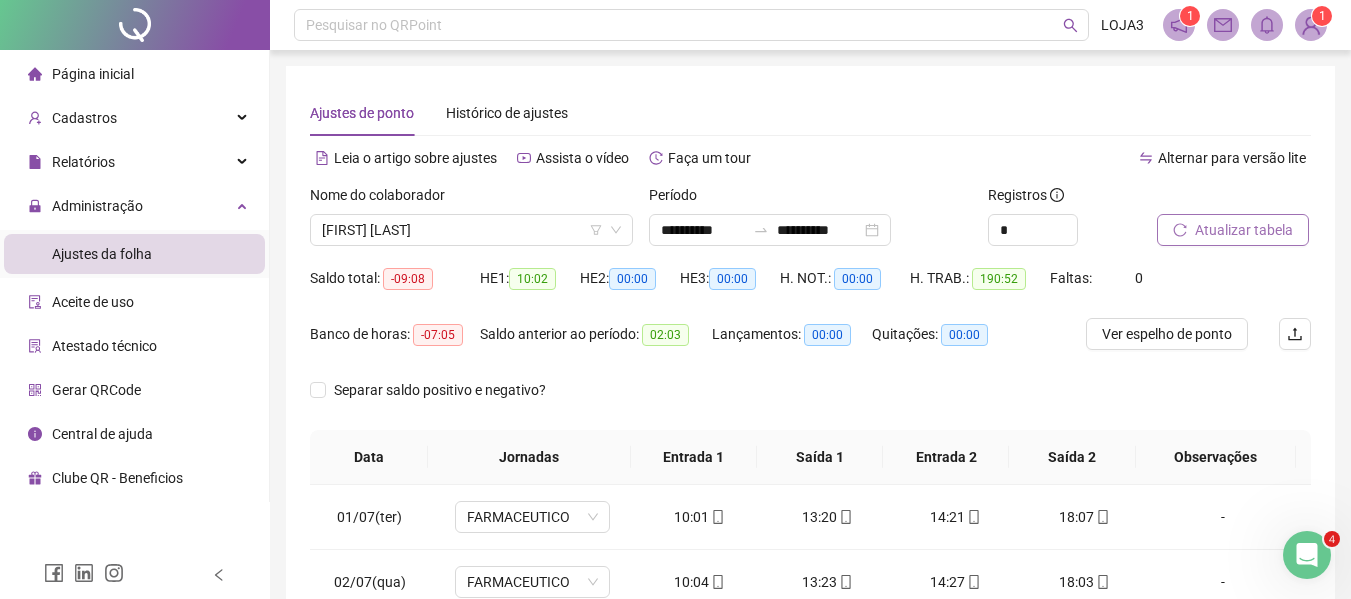 click on "Atualizar tabela" at bounding box center [1244, 230] 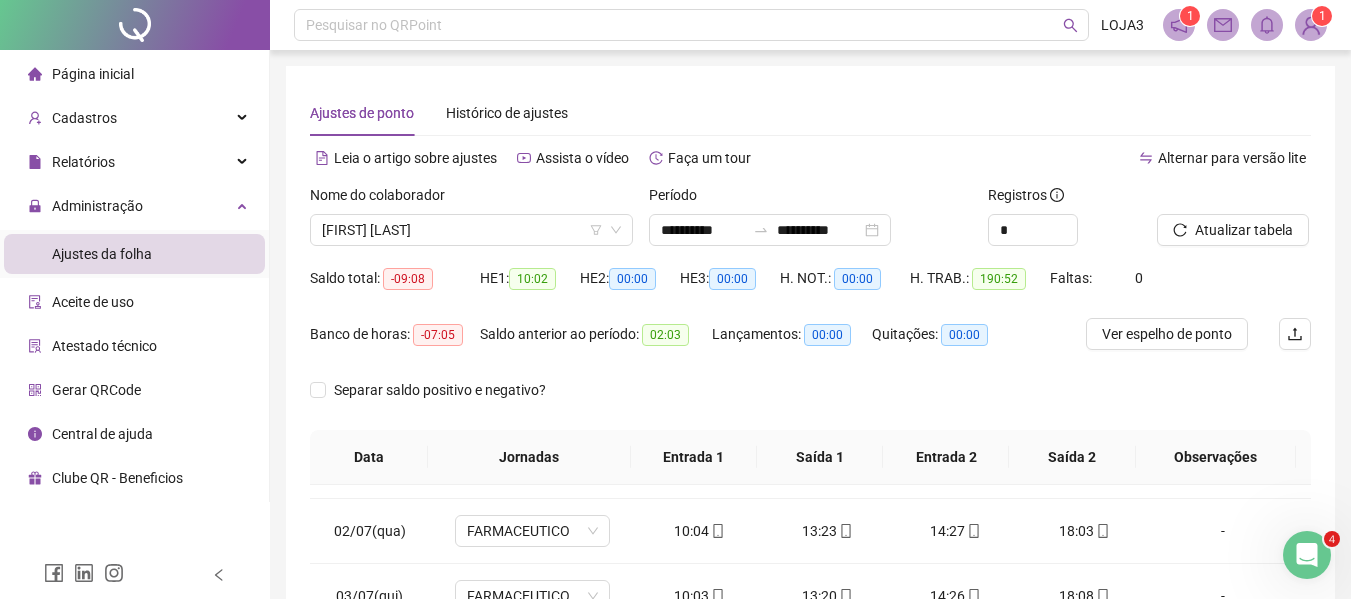 scroll, scrollTop: 100, scrollLeft: 0, axis: vertical 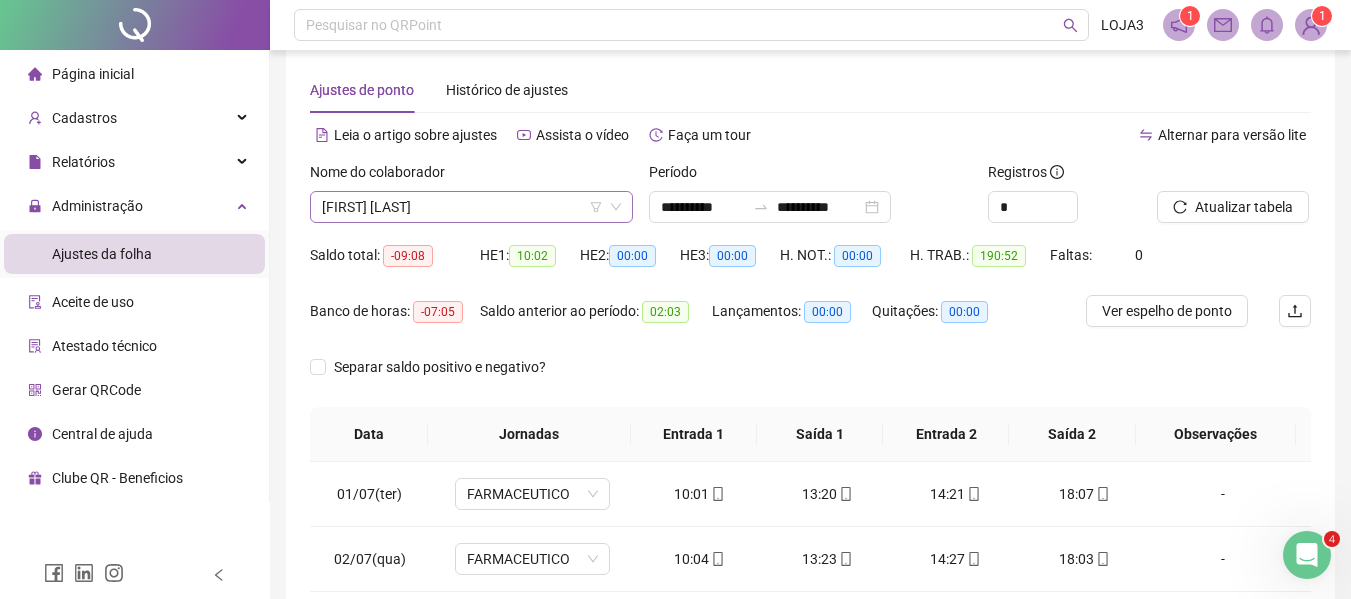 click on "[FIRST] [LAST]" at bounding box center [471, 207] 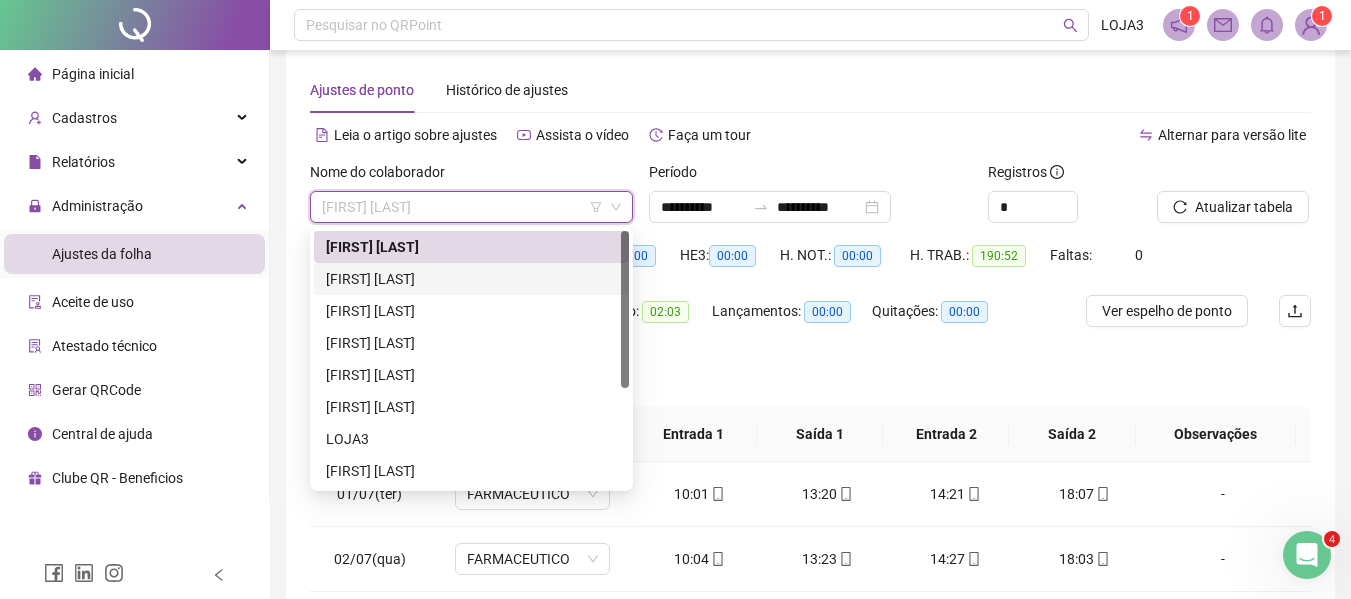 click on "[FIRST] [LAST]" at bounding box center [471, 279] 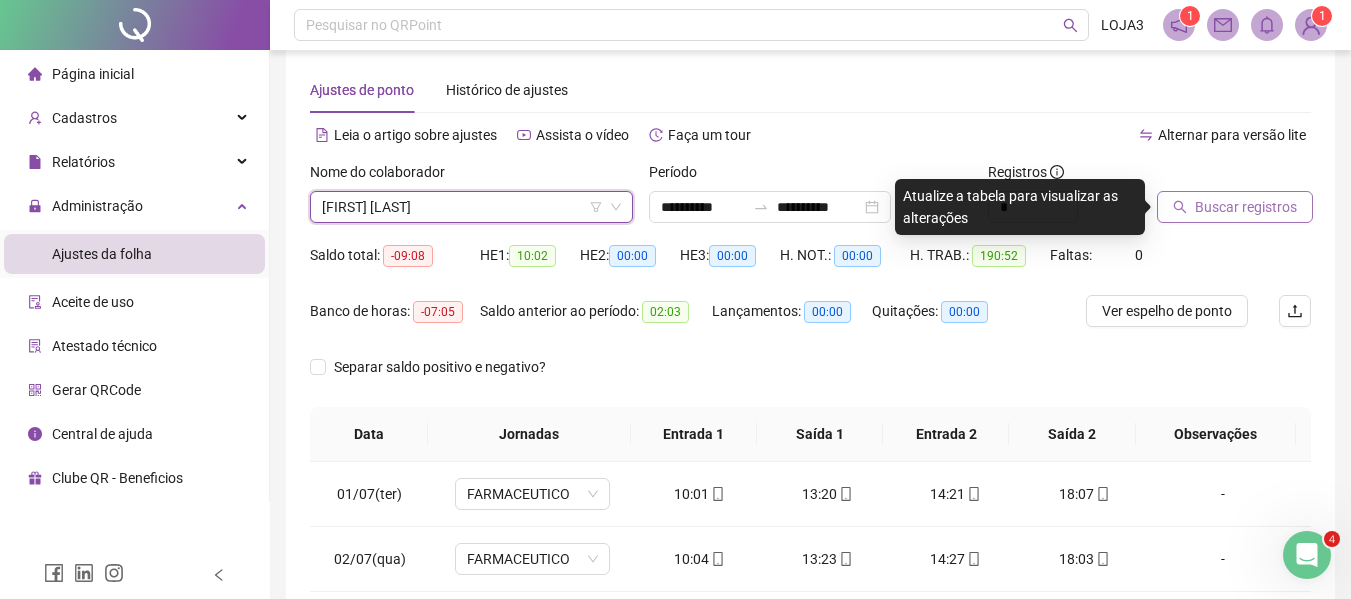 click on "Buscar registros" at bounding box center (1246, 207) 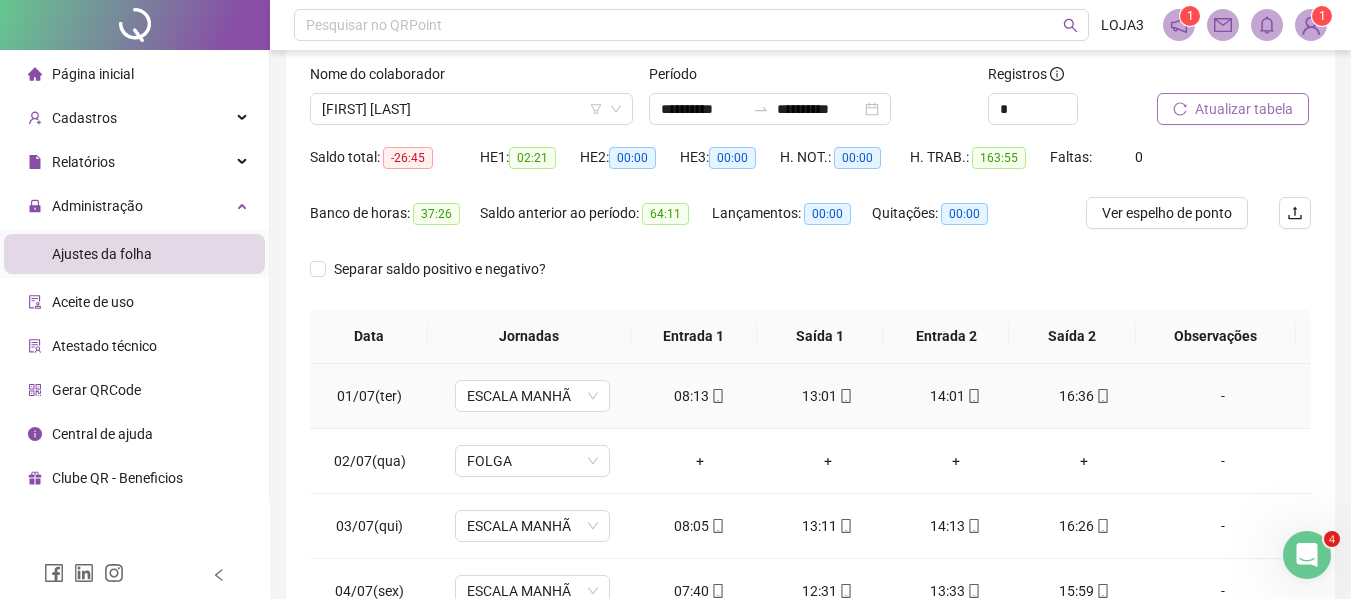 scroll, scrollTop: 223, scrollLeft: 0, axis: vertical 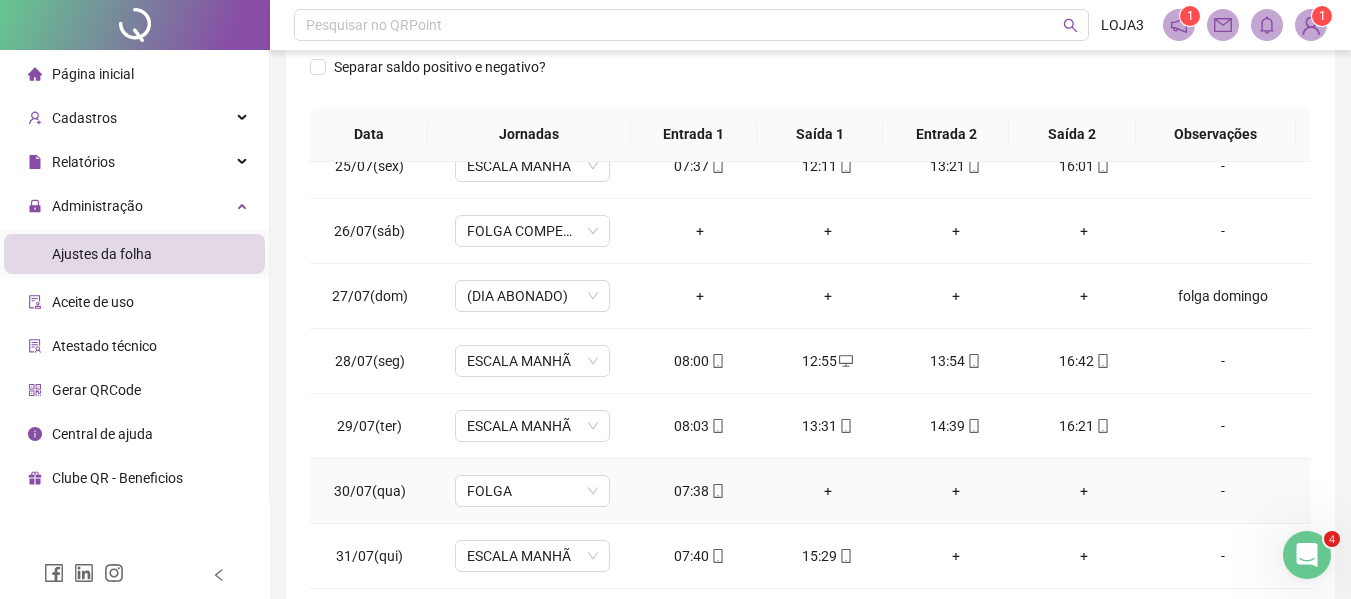 click on "+" at bounding box center (828, 491) 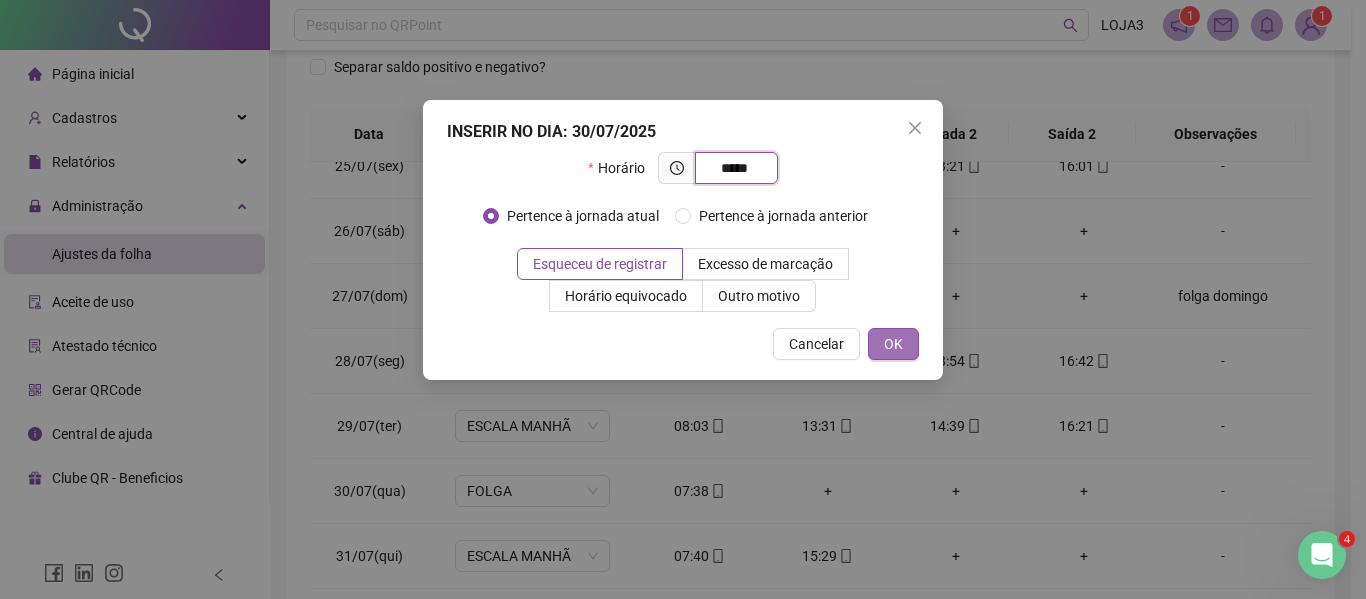 type on "*****" 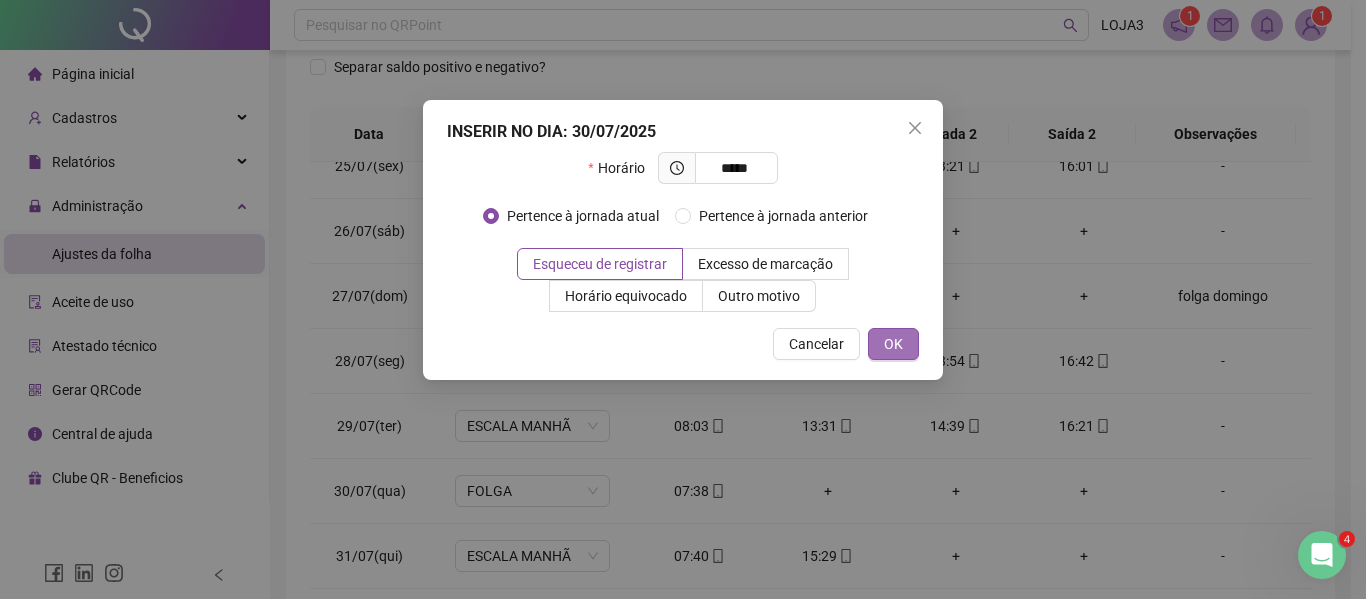 click on "OK" at bounding box center [893, 344] 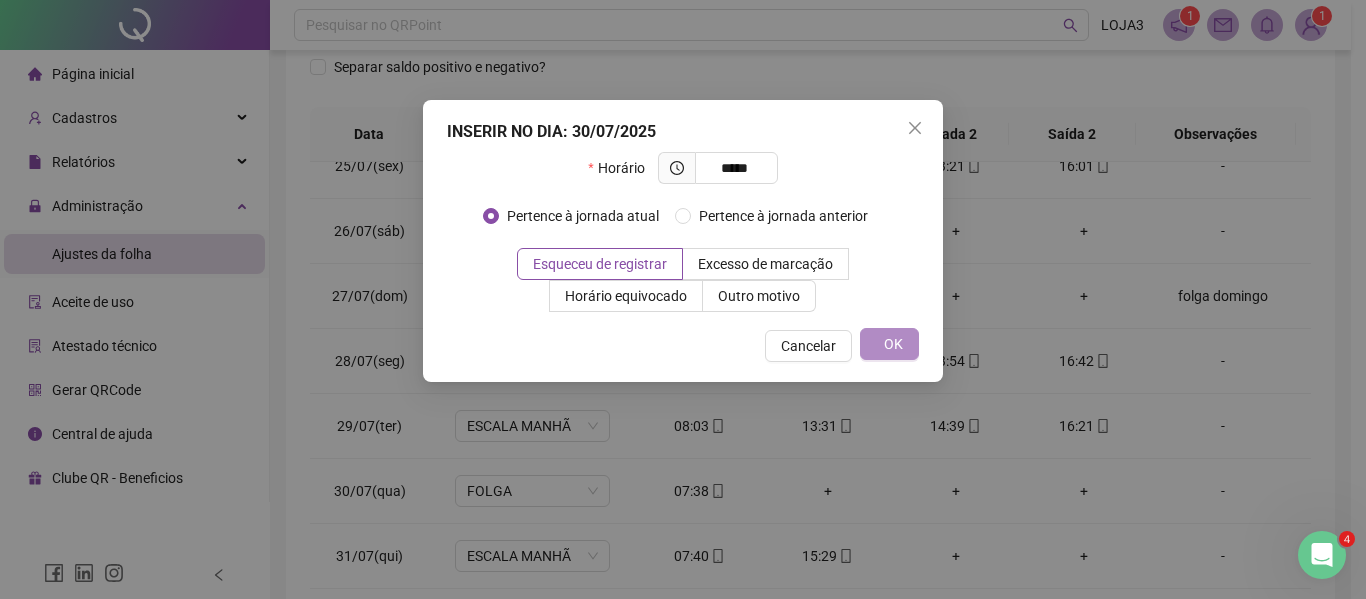 click on "INSERIR NO DIA :   30/07/2025 Horário ***** Pertence à jornada atual Pertence à jornada anterior Esqueceu de registrar Excesso de marcação Horário equivocado Outro motivo Motivo Cancelar OK" at bounding box center (683, 299) 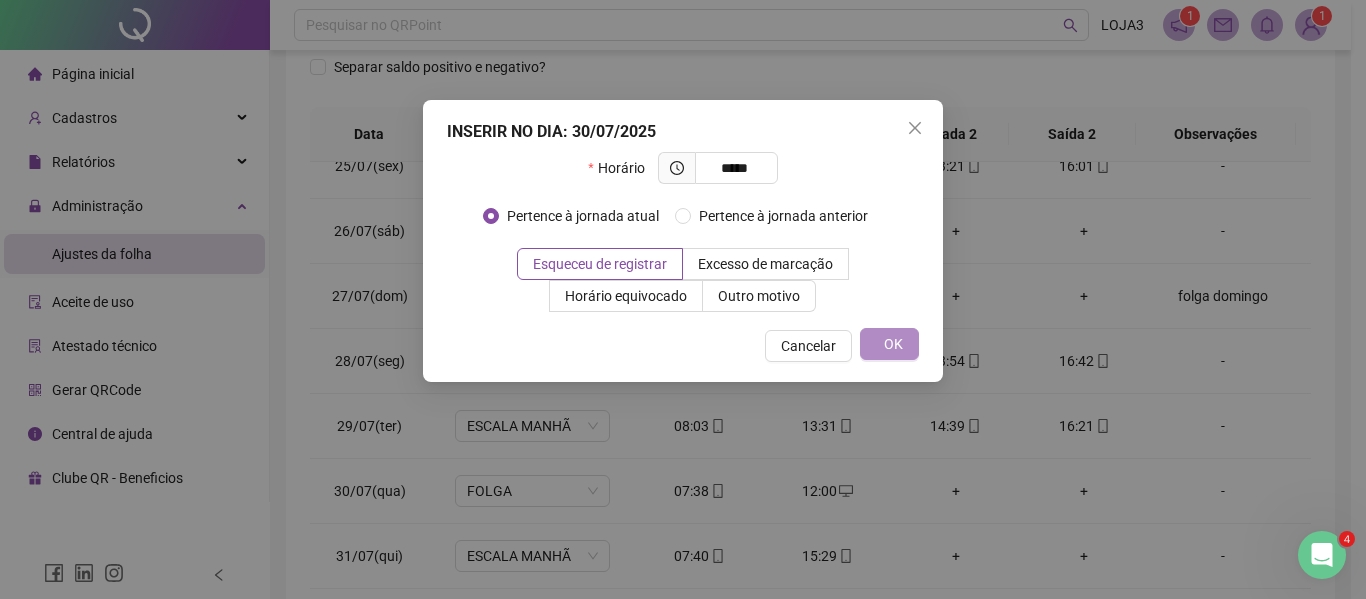 click on "INSERIR NO DIA :   30/07/2025 Horário ***** Pertence à jornada atual Pertence à jornada anterior Esqueceu de registrar Excesso de marcação Horário equivocado Outro motivo Motivo Cancelar OK" at bounding box center [683, 299] 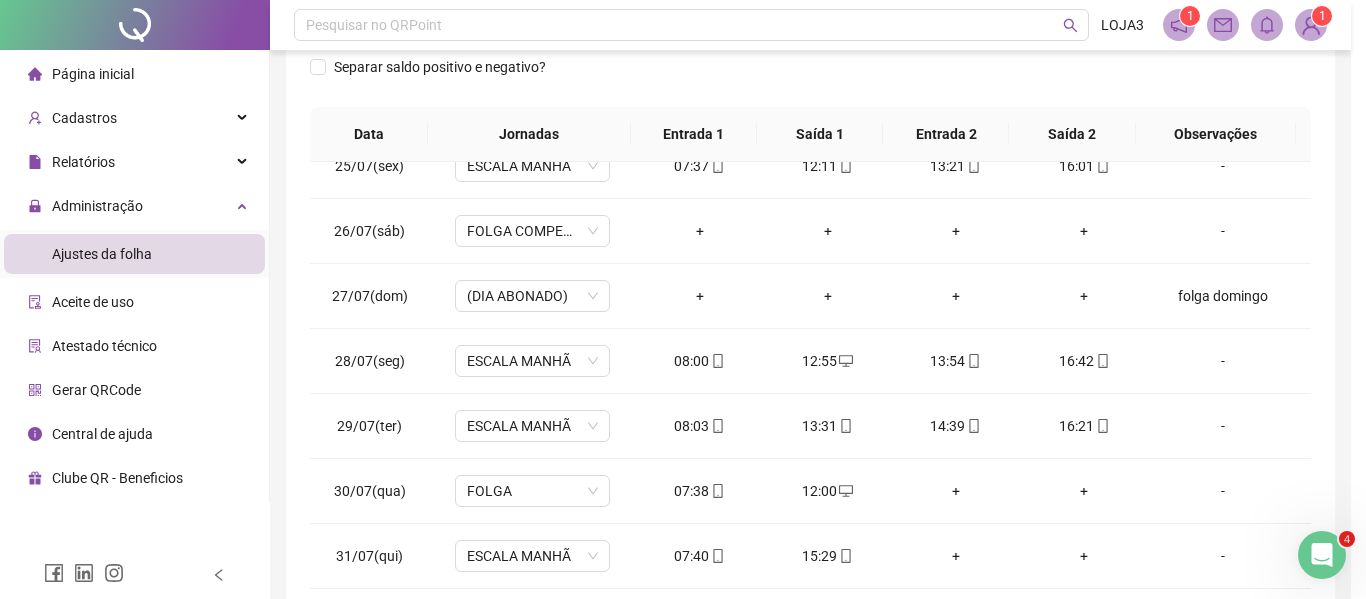 click on "INSERIR NO DIA :   30/07/2025 Horário ***** Pertence à jornada atual Pertence à jornada anterior Esqueceu de registrar Excesso de marcação Horário equivocado Outro motivo Motivo Cancelar OK" at bounding box center [683, 299] 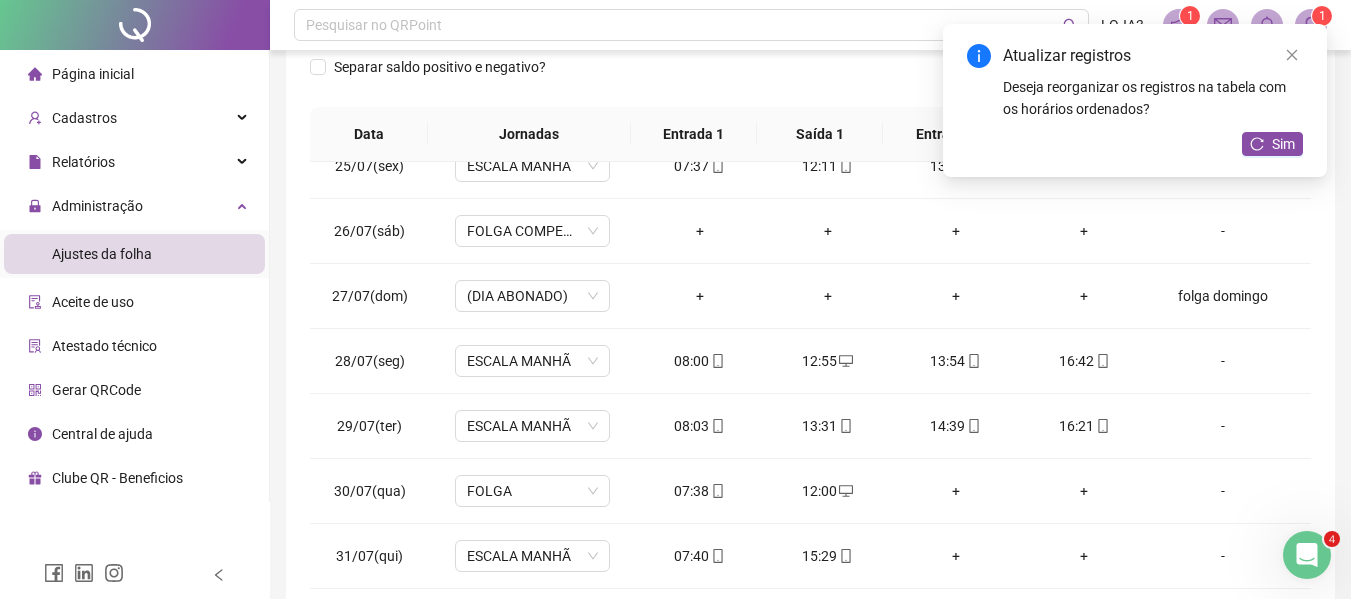 click on "+" at bounding box center (956, 491) 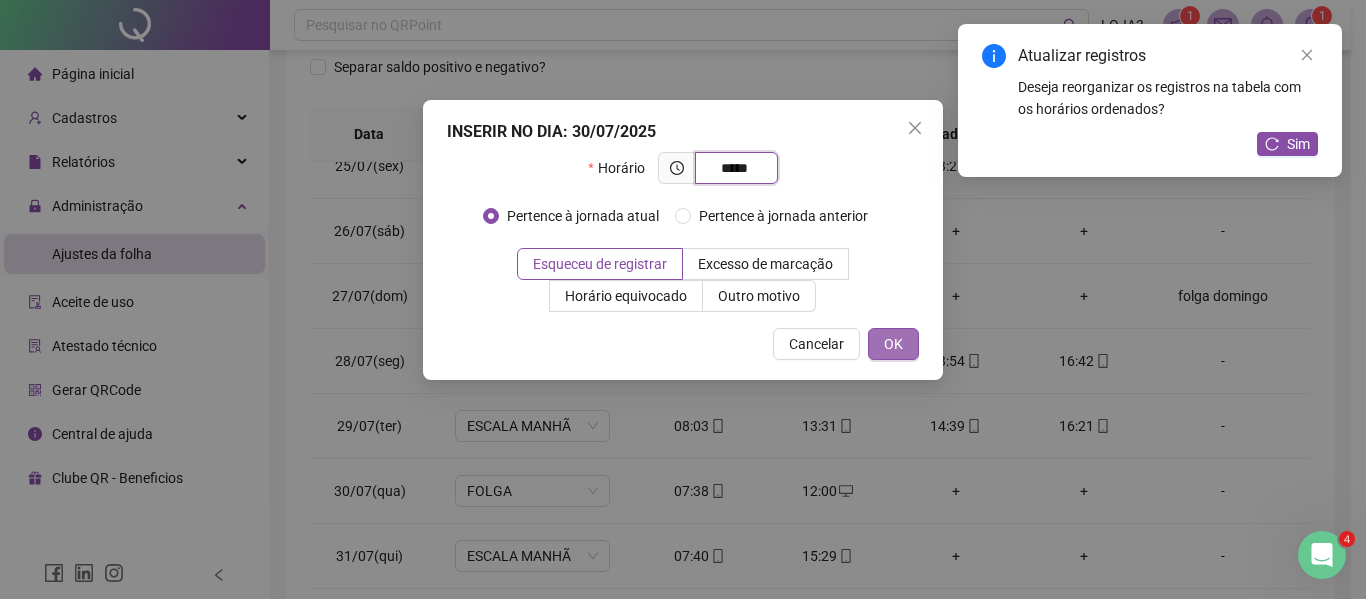 type on "*****" 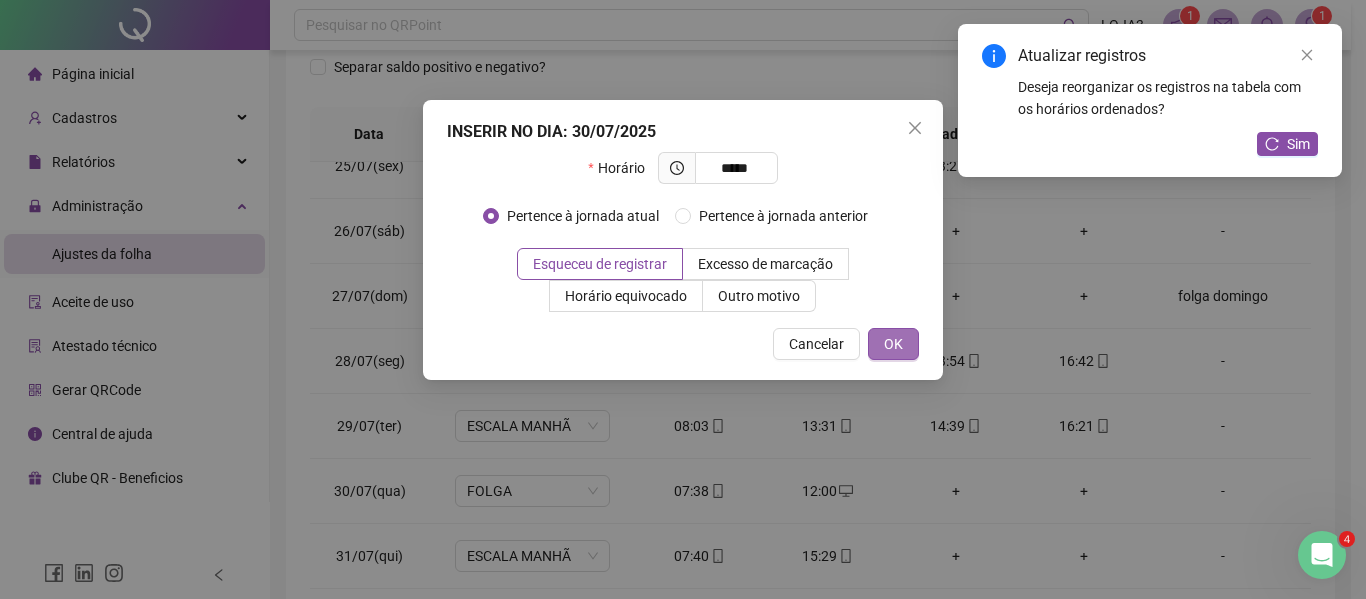 click on "OK" at bounding box center (893, 344) 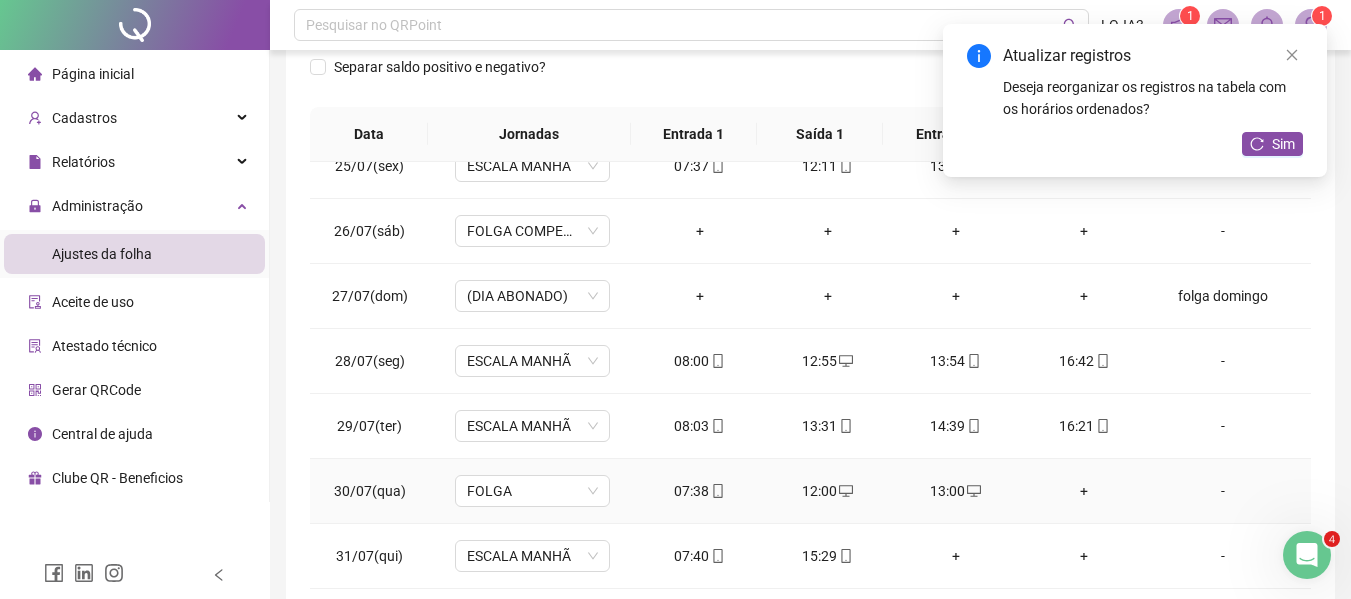 click on "+" at bounding box center (1084, 491) 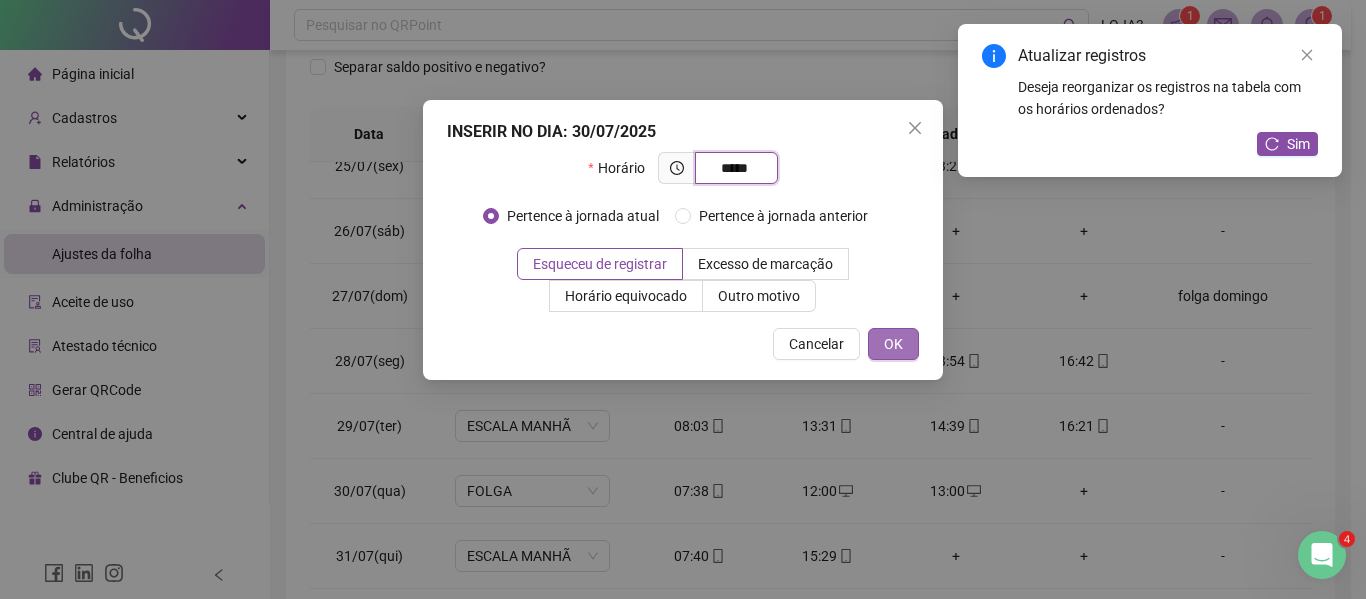 type on "*****" 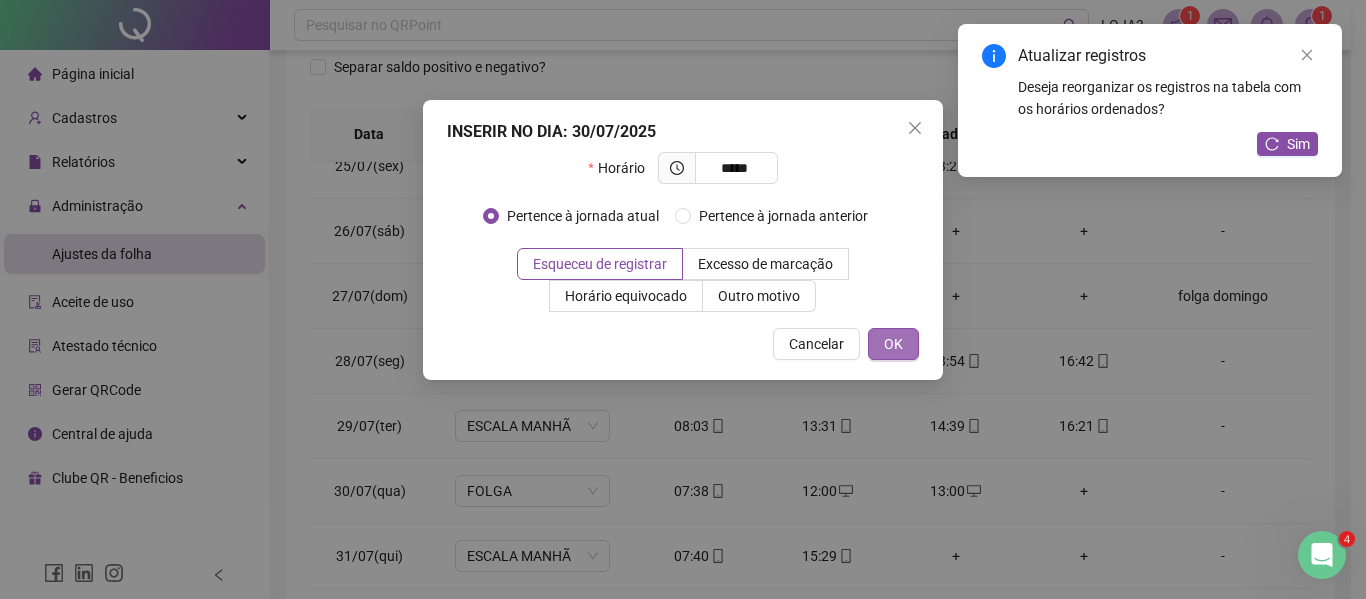 click on "OK" at bounding box center [893, 344] 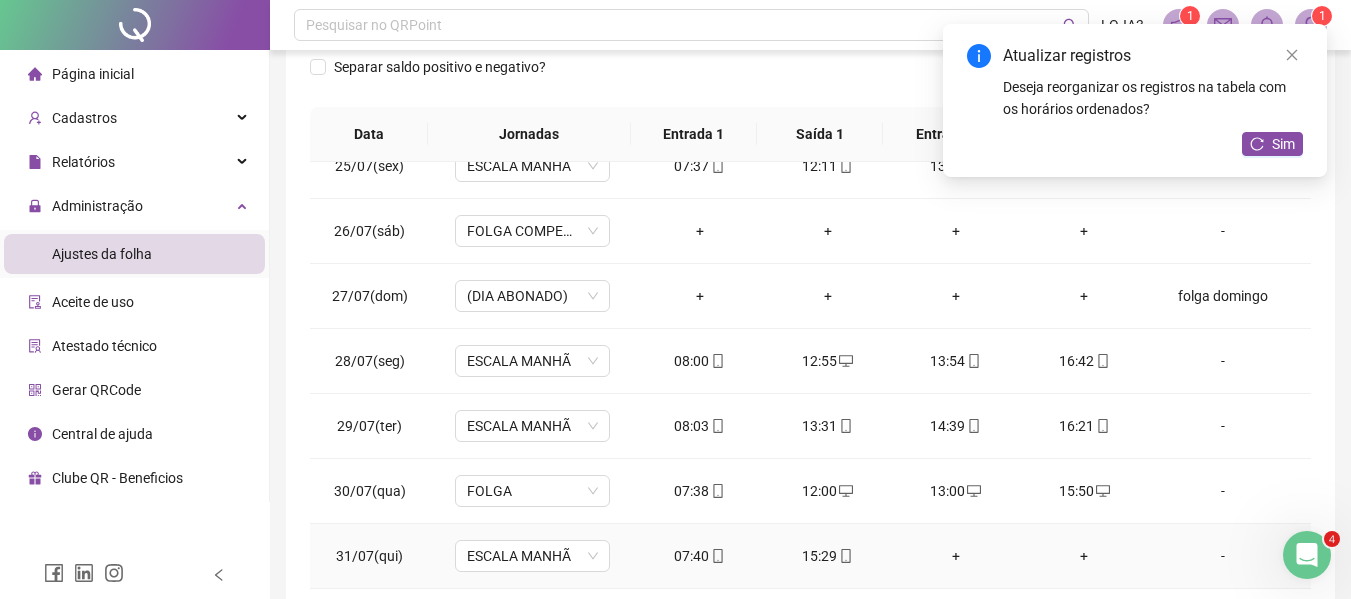 click on "+" at bounding box center (956, 556) 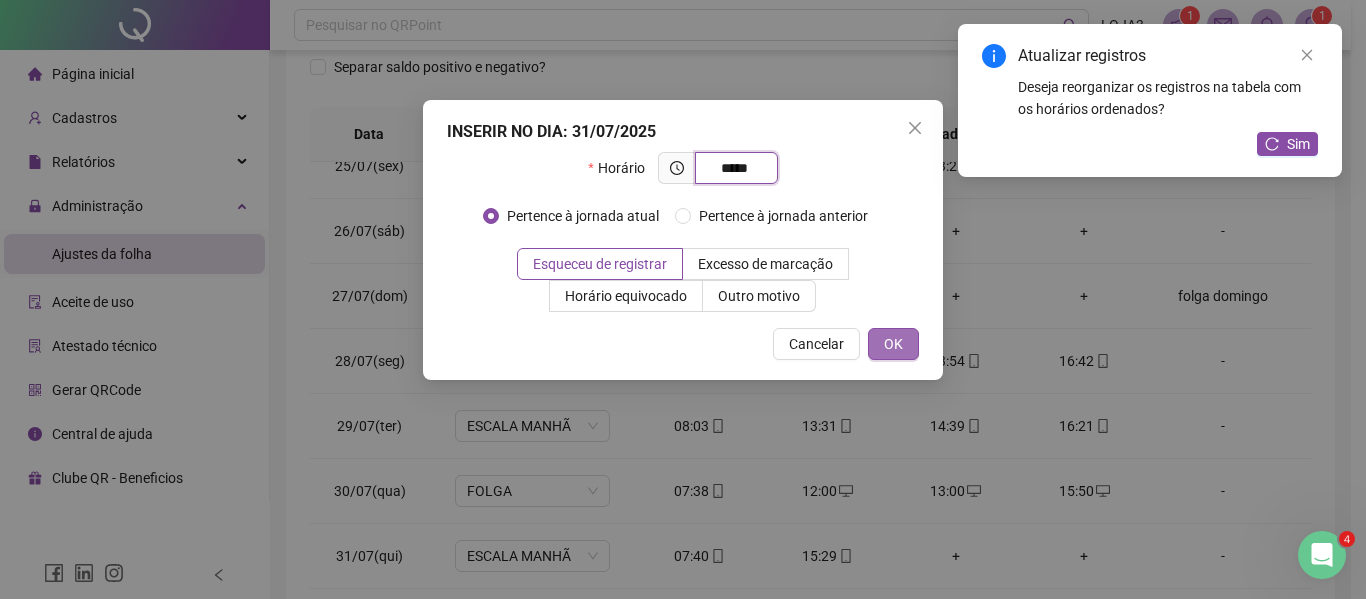 type on "*****" 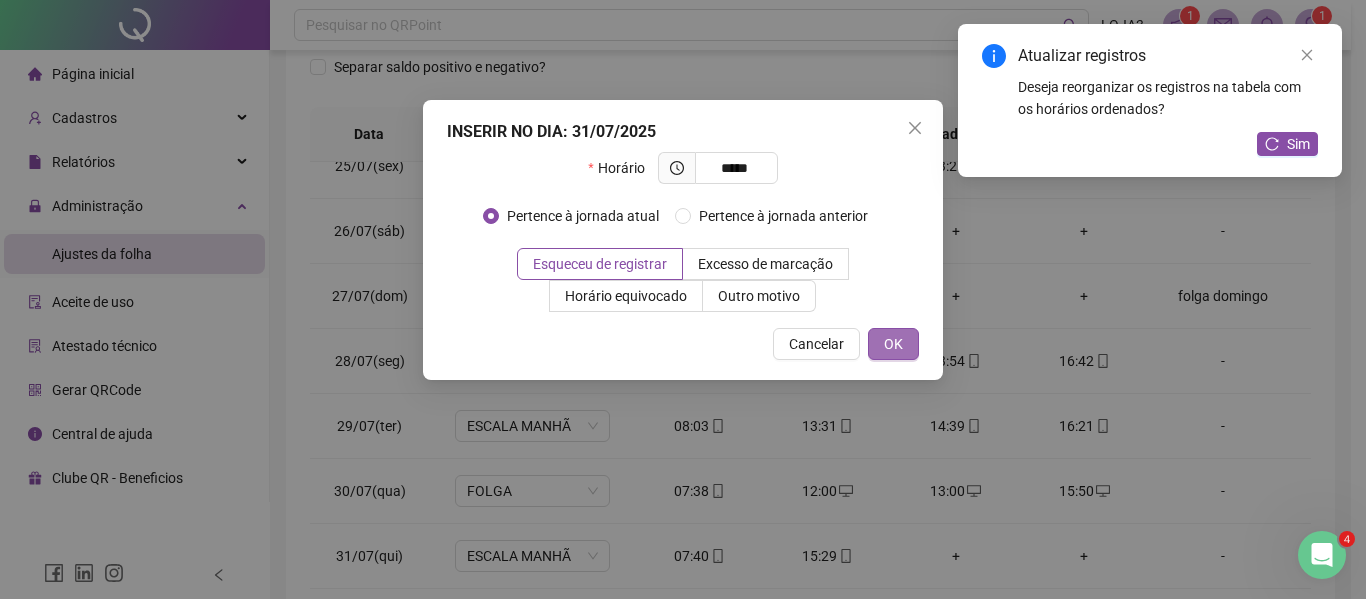 click on "OK" at bounding box center [893, 344] 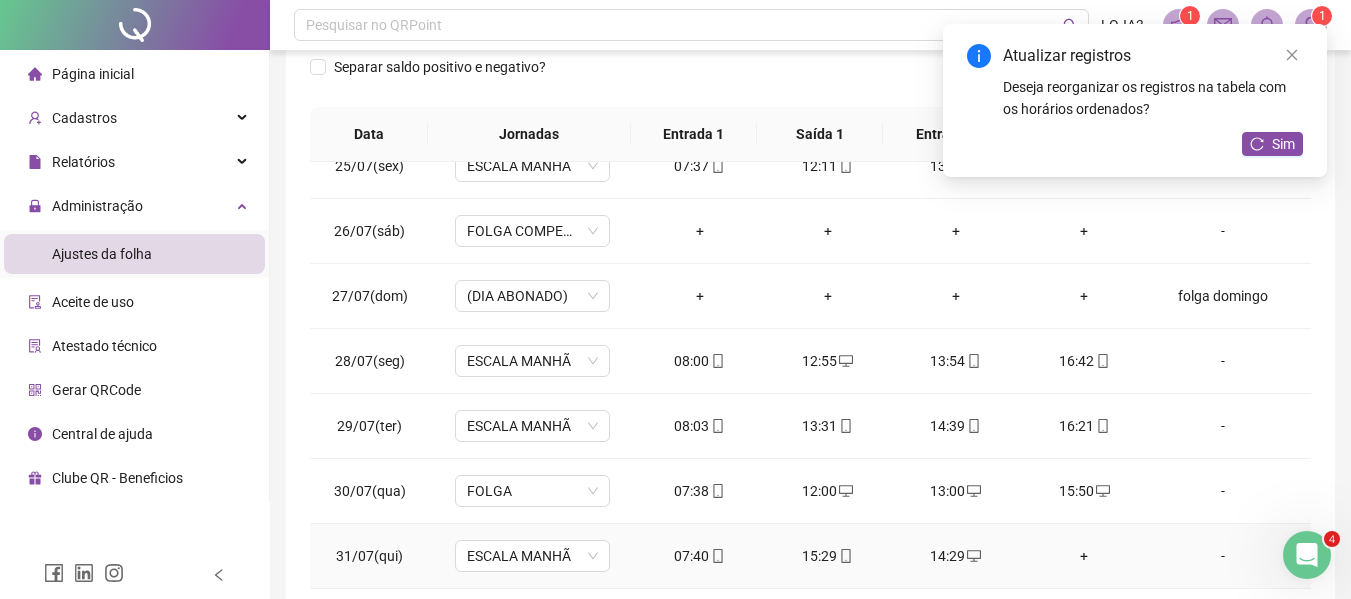 click on "+" at bounding box center [1084, 556] 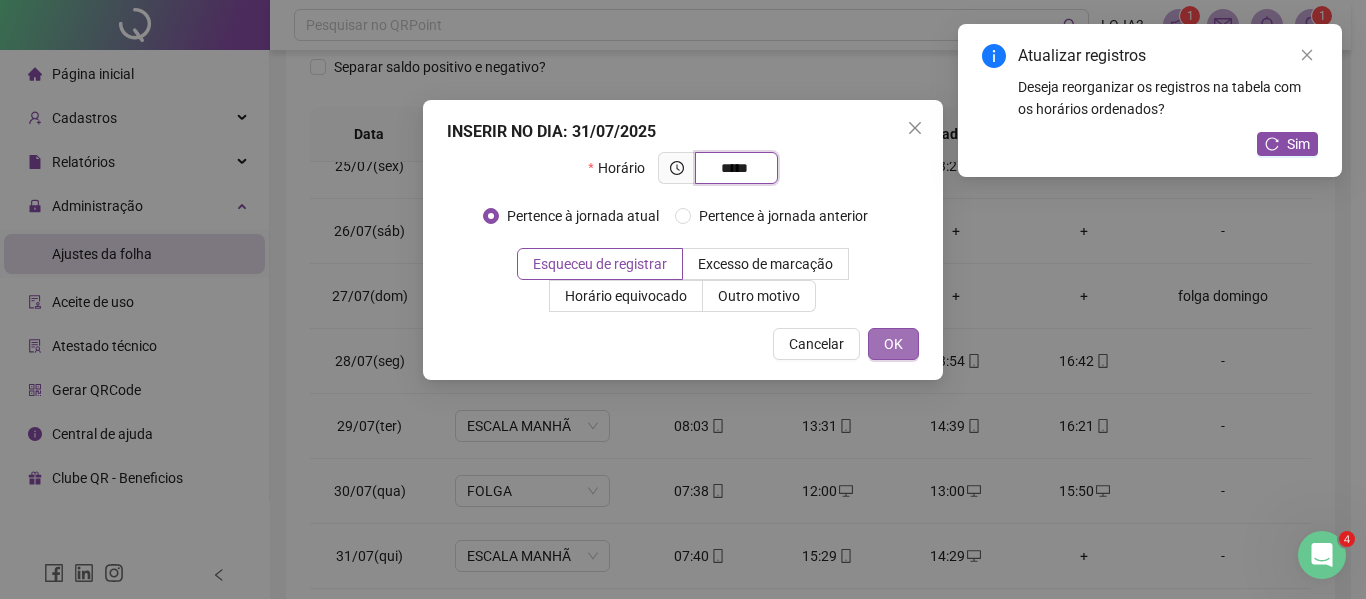 type on "*****" 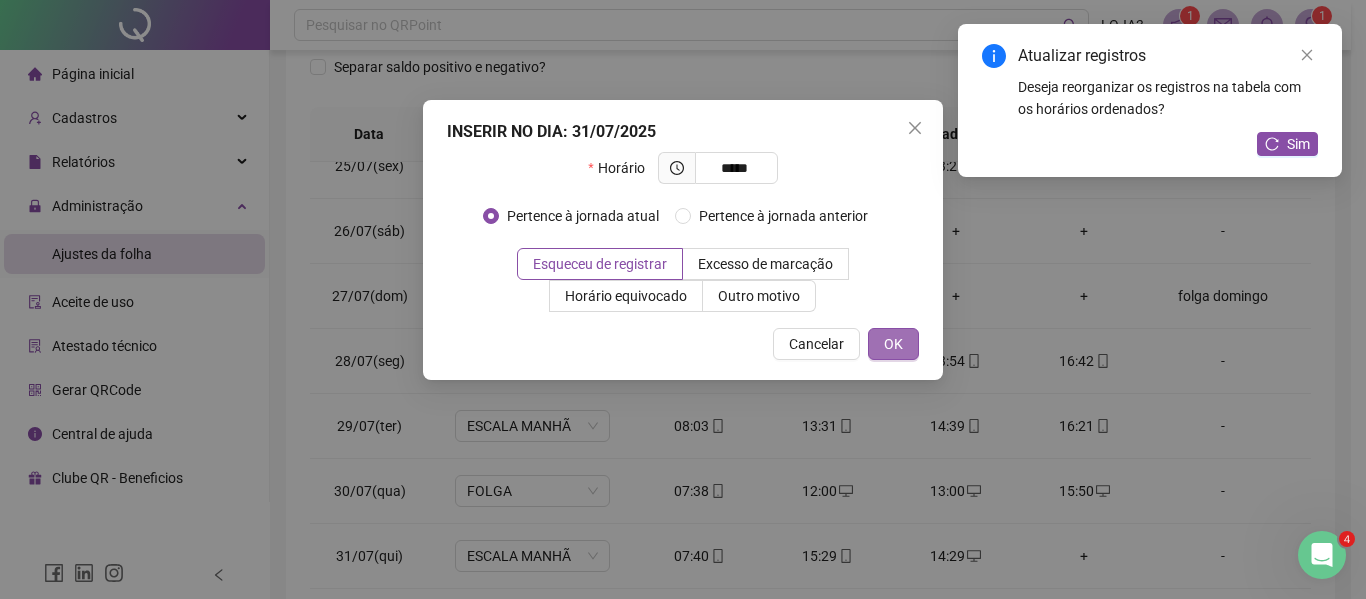 click on "OK" at bounding box center [893, 344] 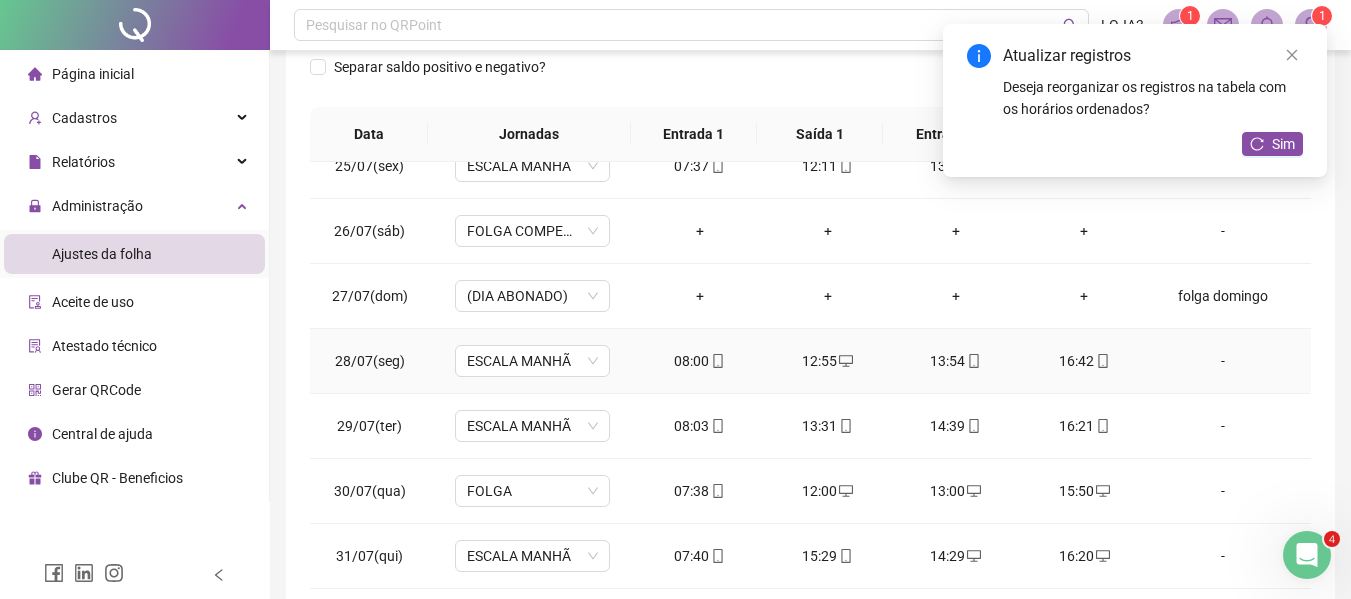 scroll, scrollTop: 423, scrollLeft: 0, axis: vertical 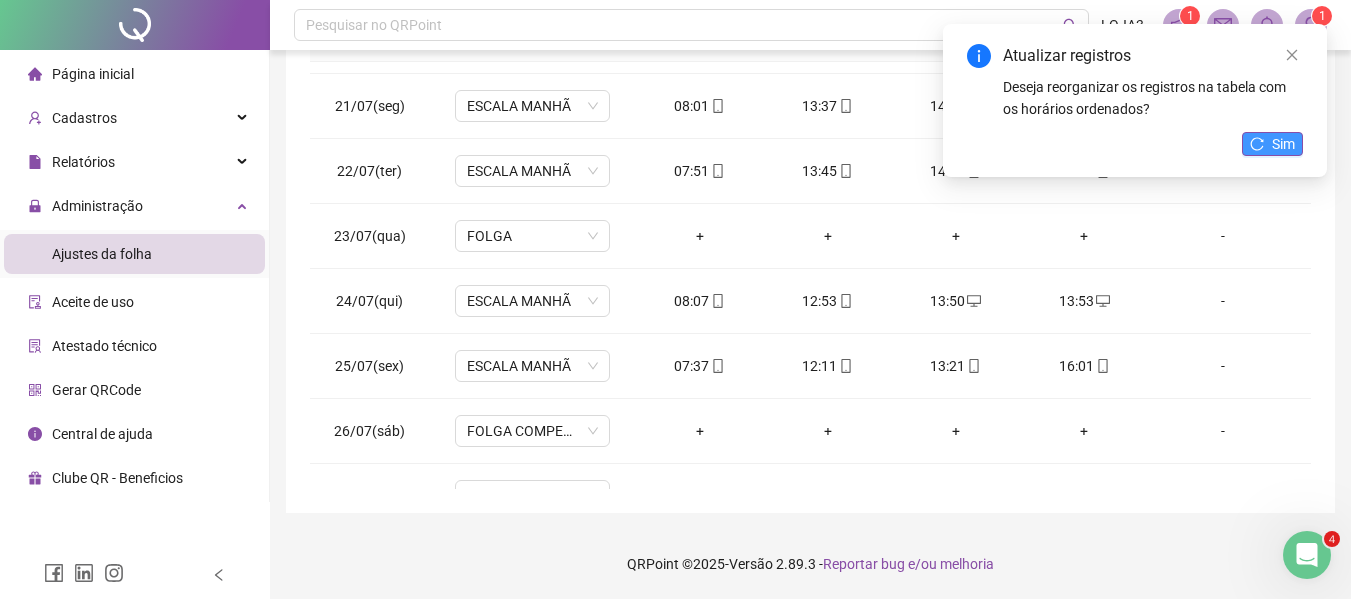 click on "Sim" at bounding box center [1283, 144] 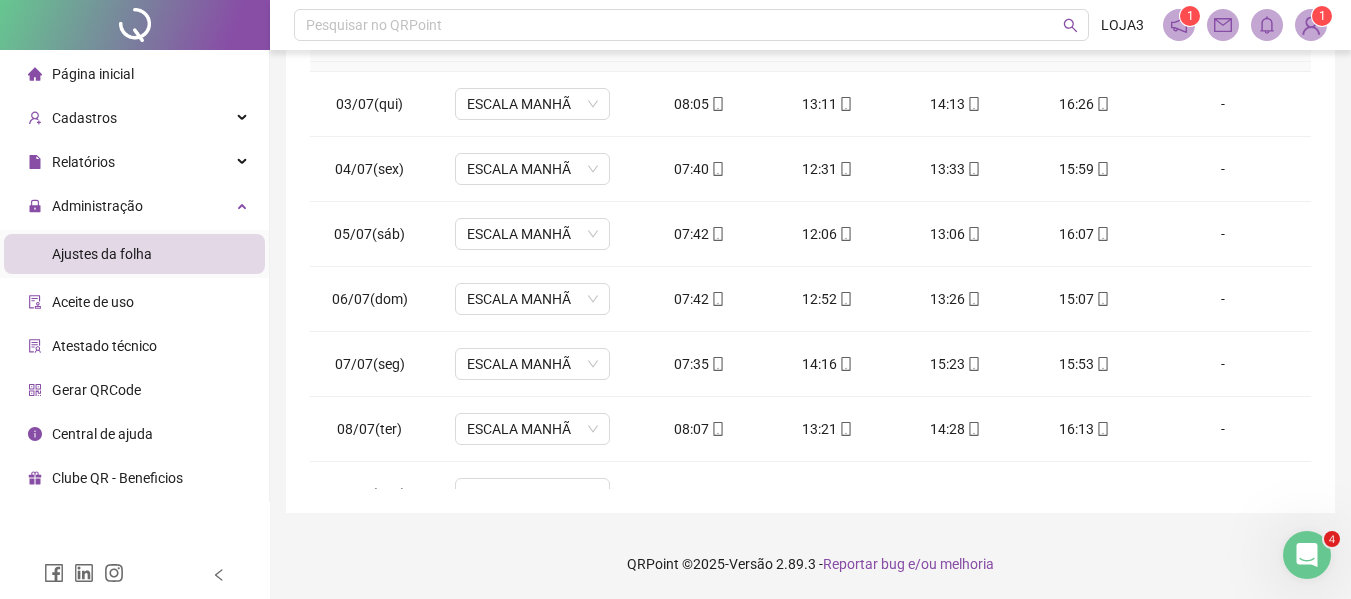 scroll, scrollTop: 0, scrollLeft: 0, axis: both 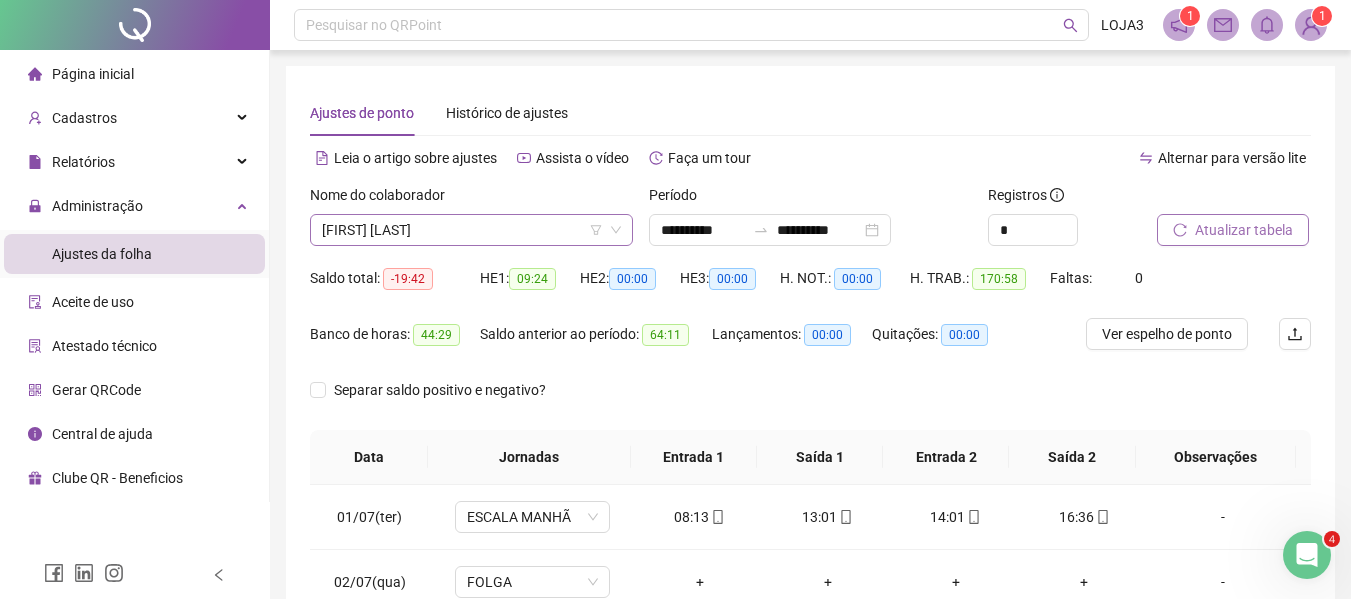 click 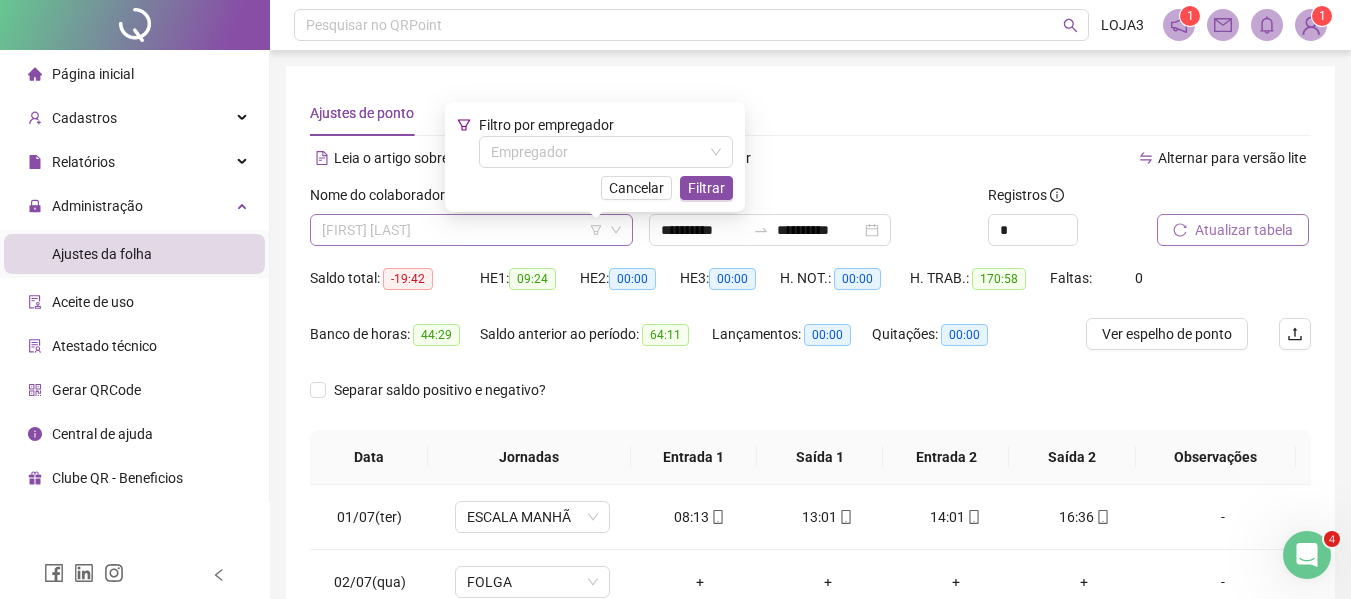 click on "[FIRST] [LAST]" at bounding box center (471, 230) 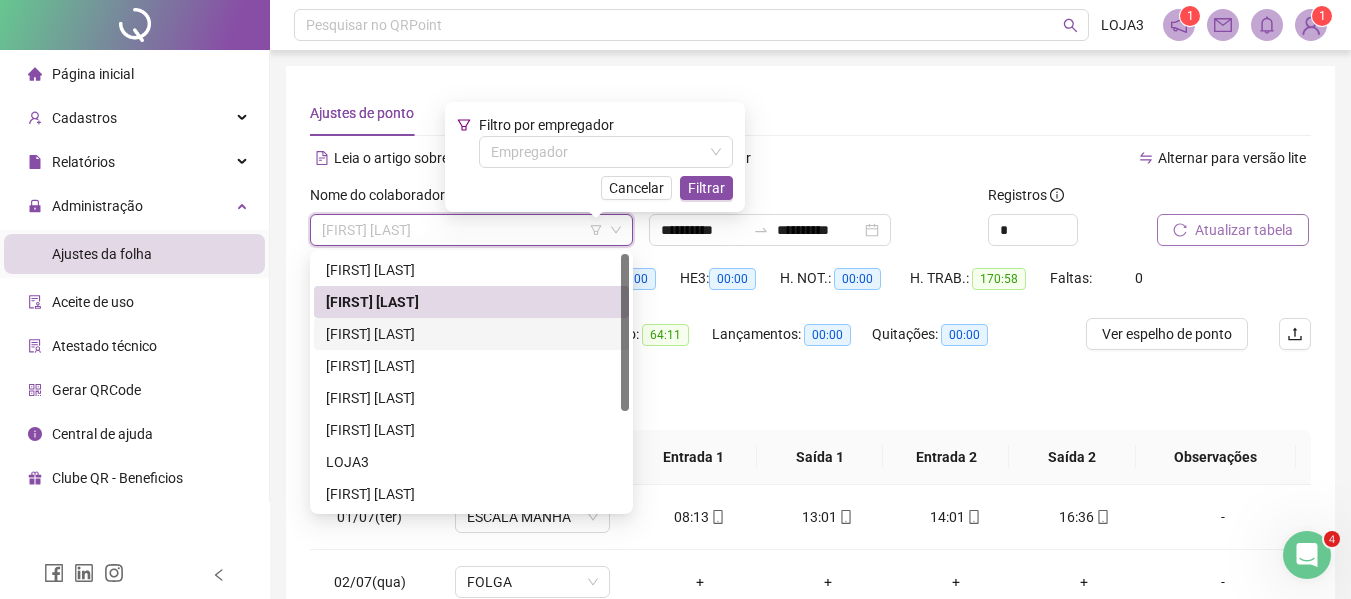 click on "[FIRST] [LAST]" at bounding box center (471, 334) 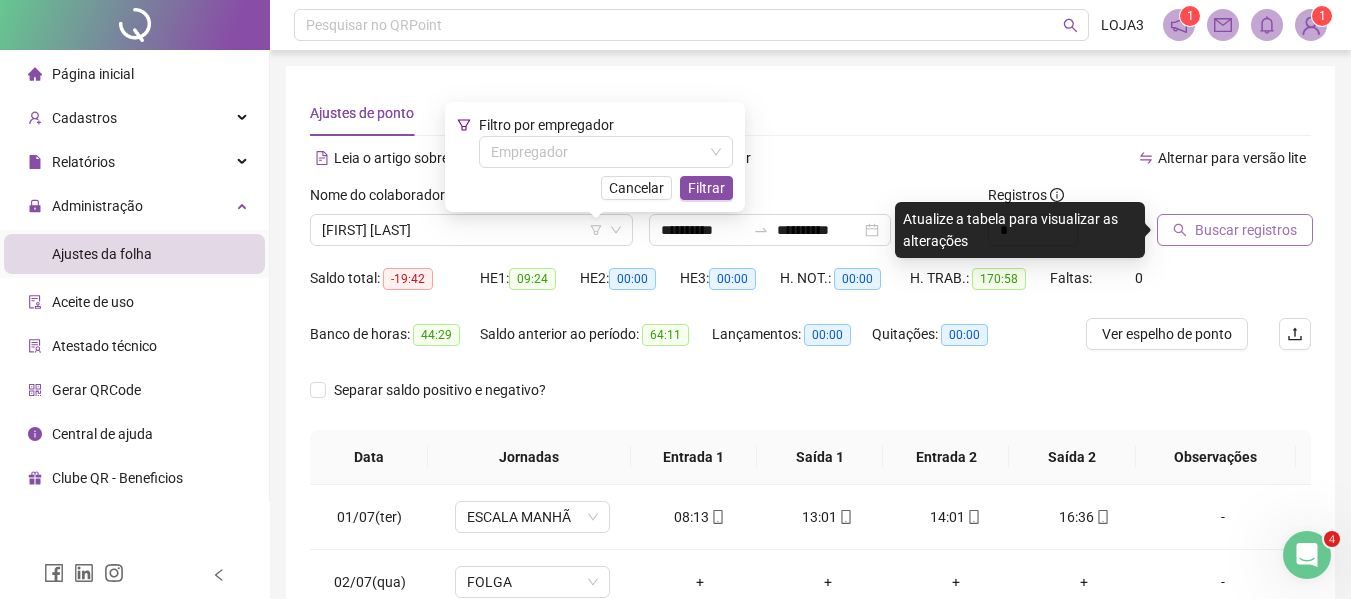 click on "Buscar registros" at bounding box center [1246, 230] 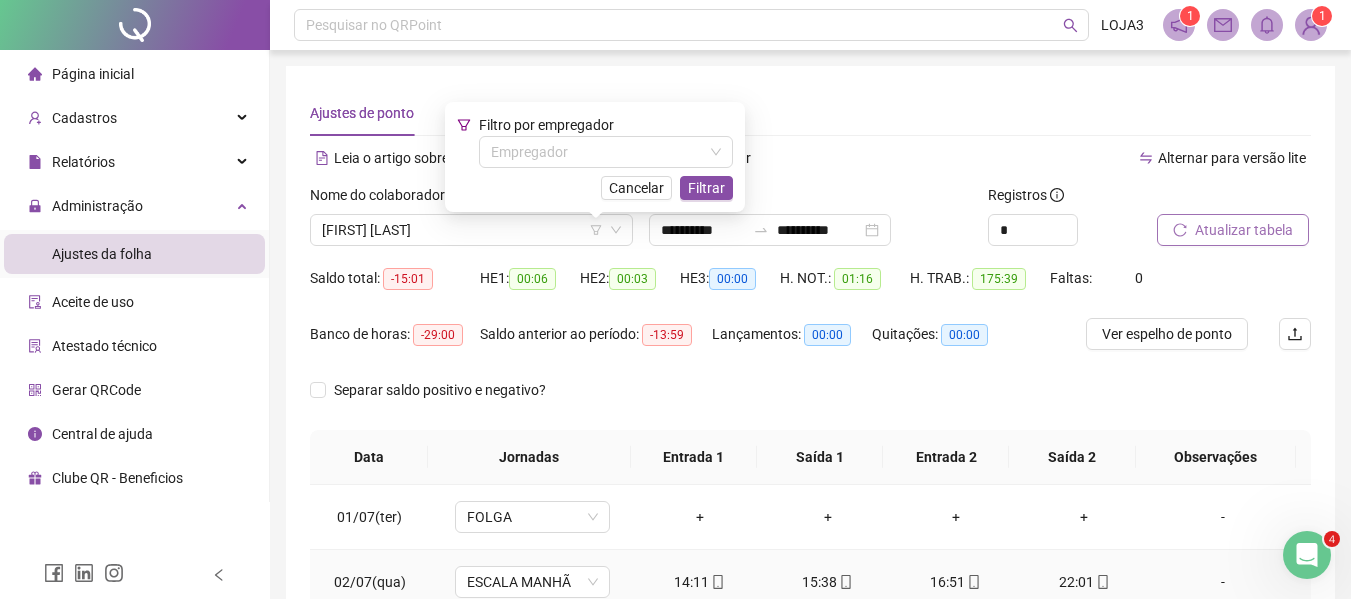 scroll, scrollTop: 100, scrollLeft: 0, axis: vertical 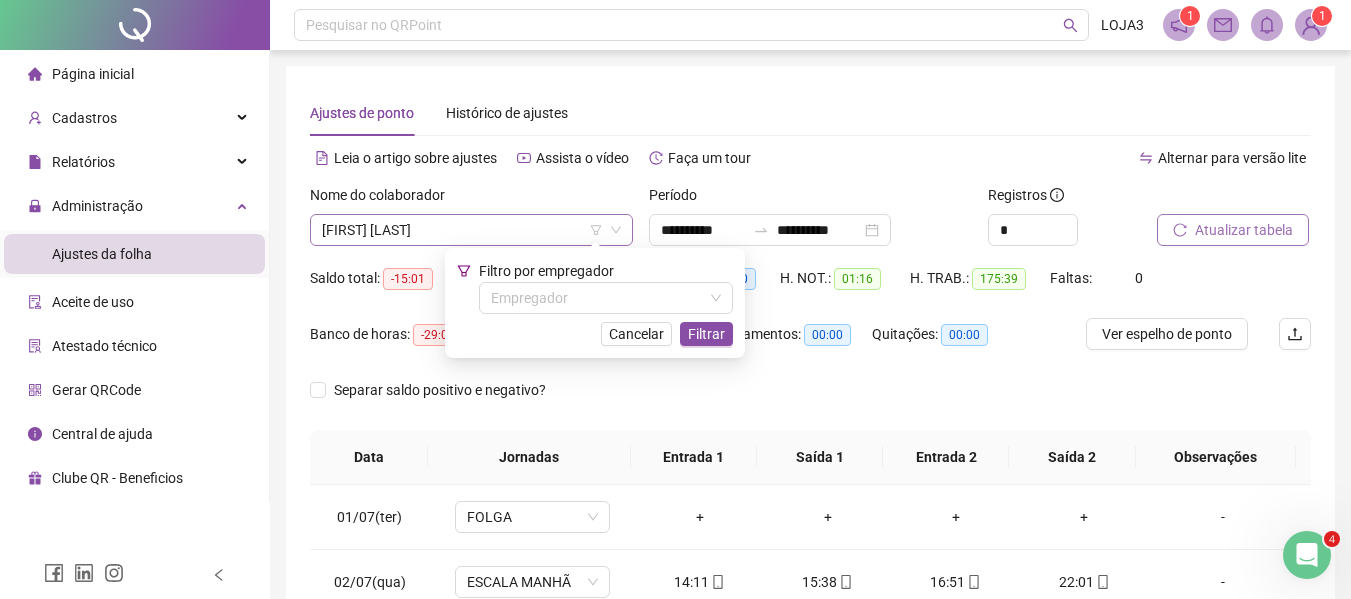 click 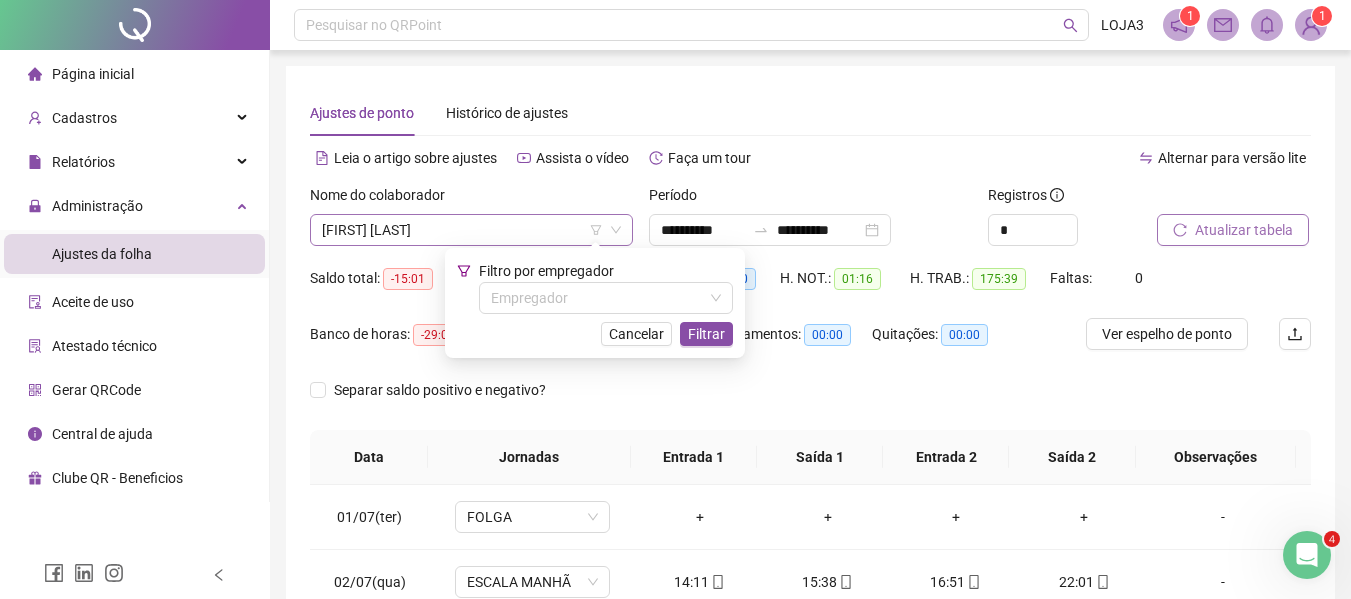 click 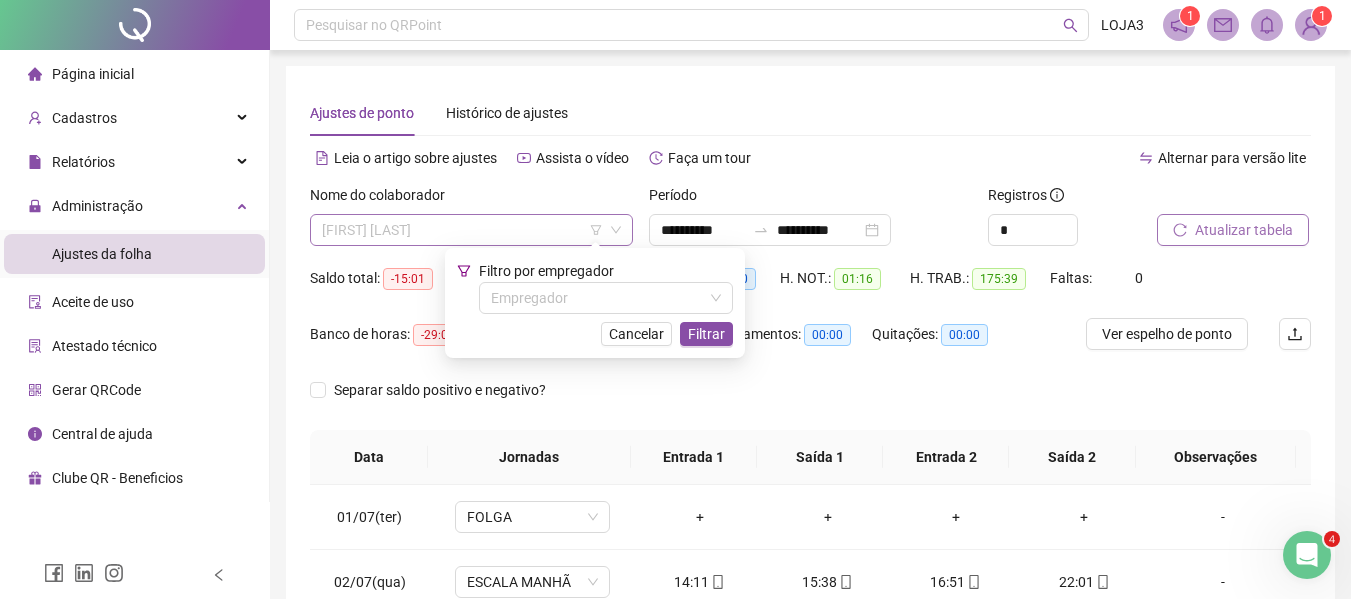 click on "[FIRST] [LAST]" at bounding box center (471, 230) 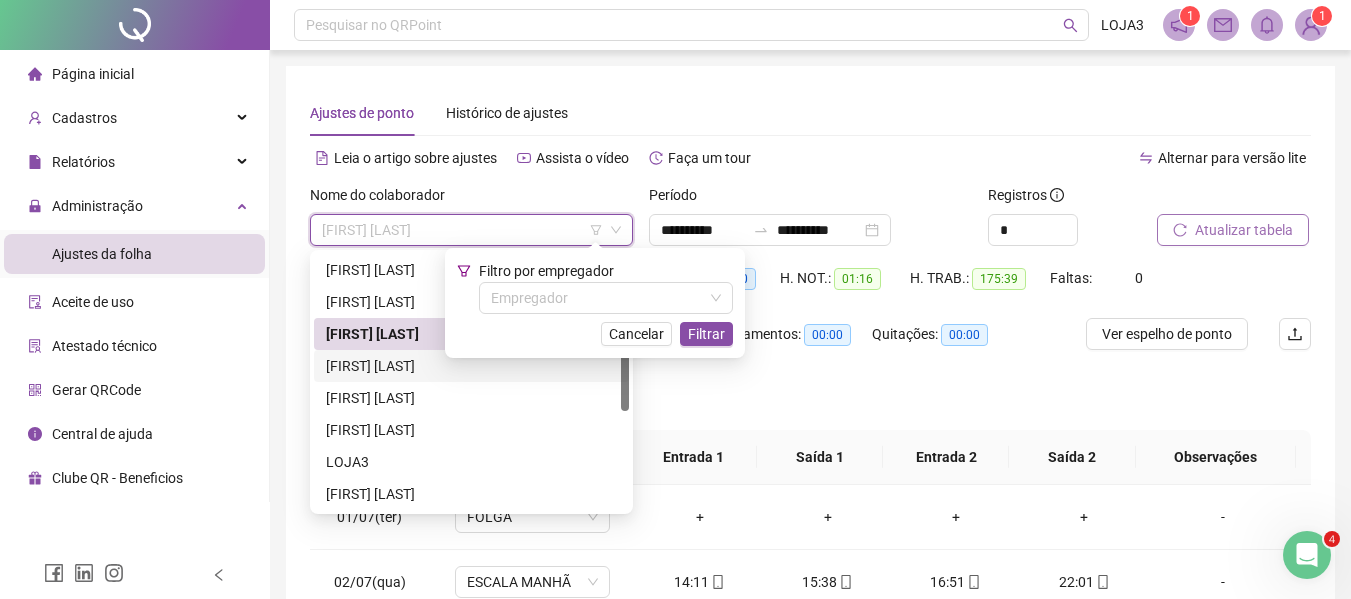 click on "[FIRST] [LAST]" at bounding box center [471, 366] 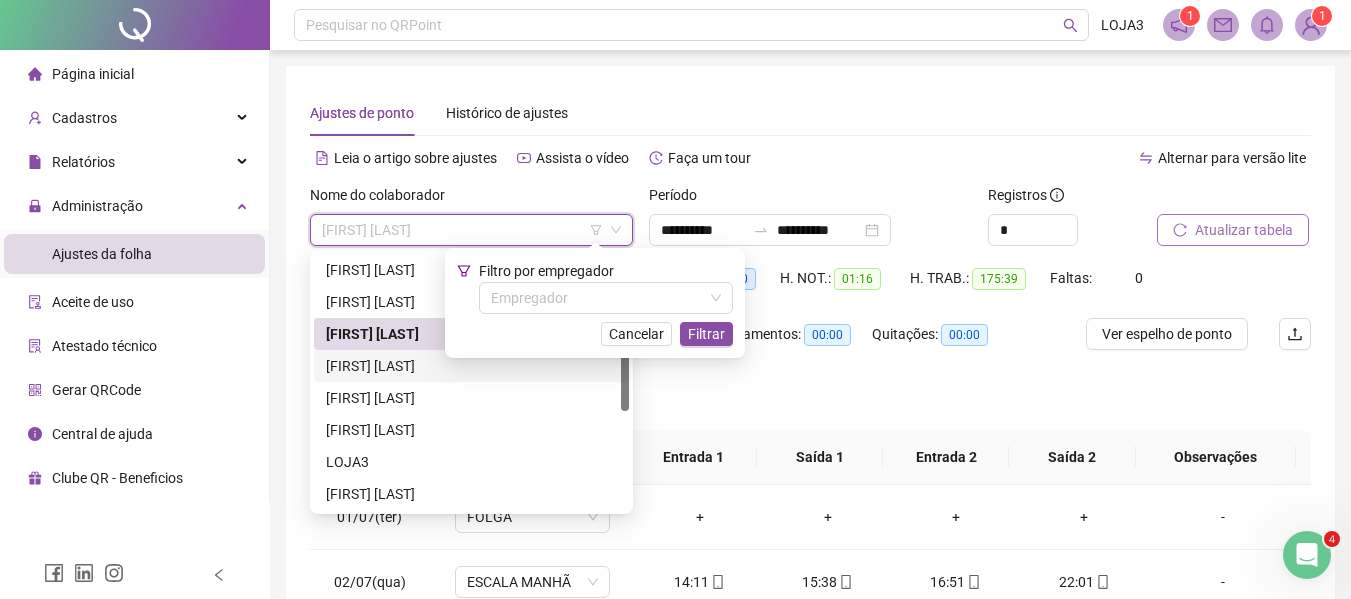 click on "Banco de horas:  -29:00" at bounding box center (395, 346) 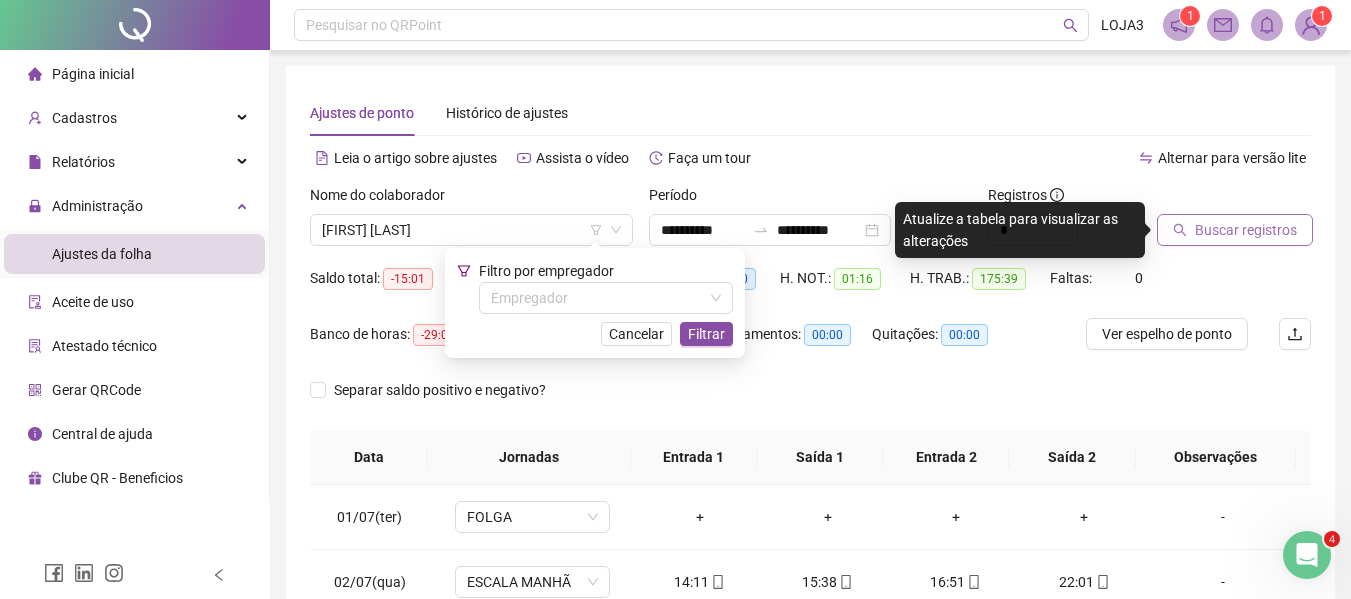 click on "Buscar registros" at bounding box center (1246, 230) 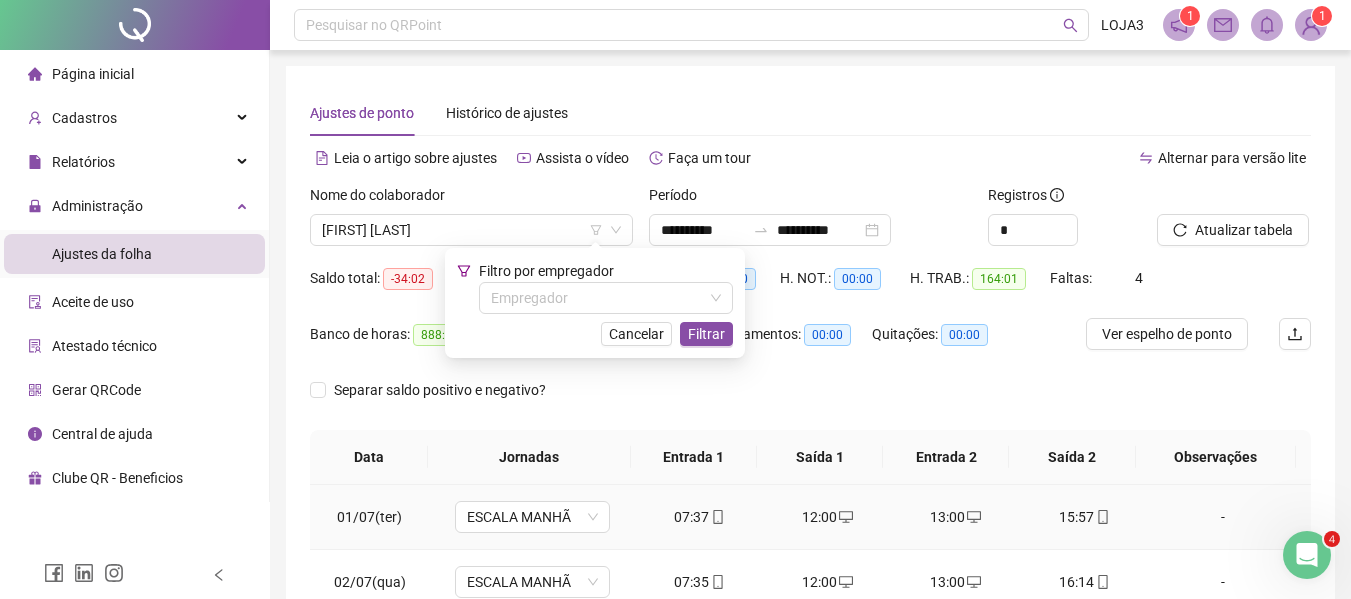scroll, scrollTop: 300, scrollLeft: 0, axis: vertical 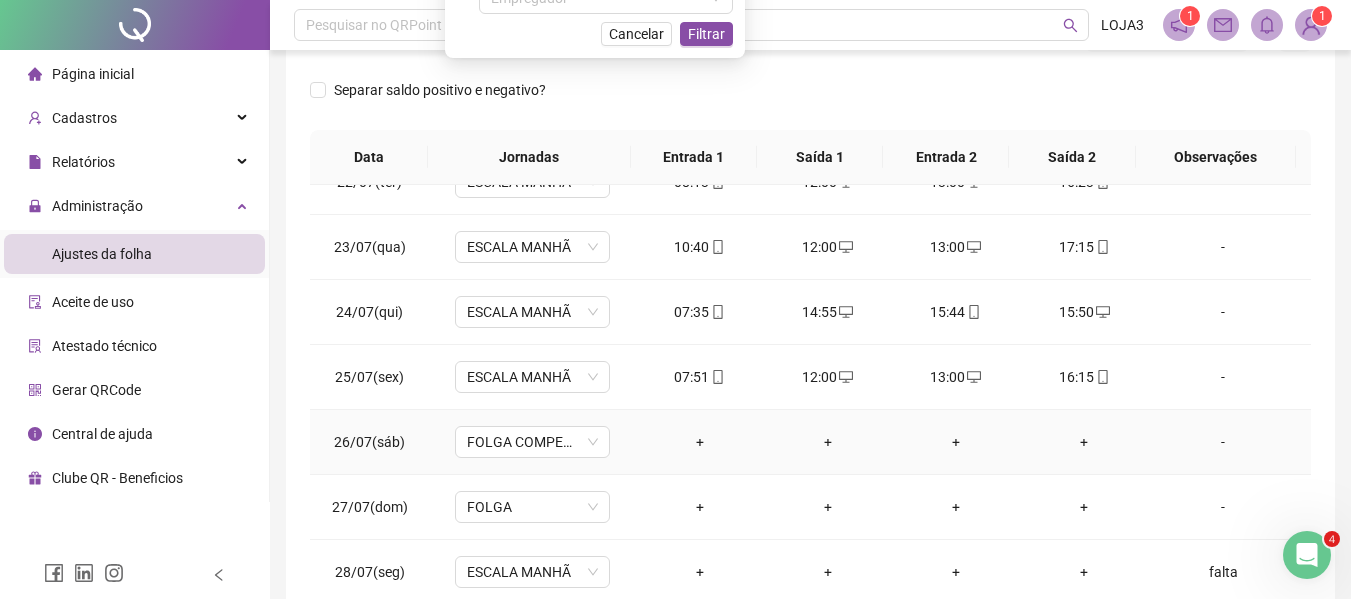 click on "-" at bounding box center (1223, 637) 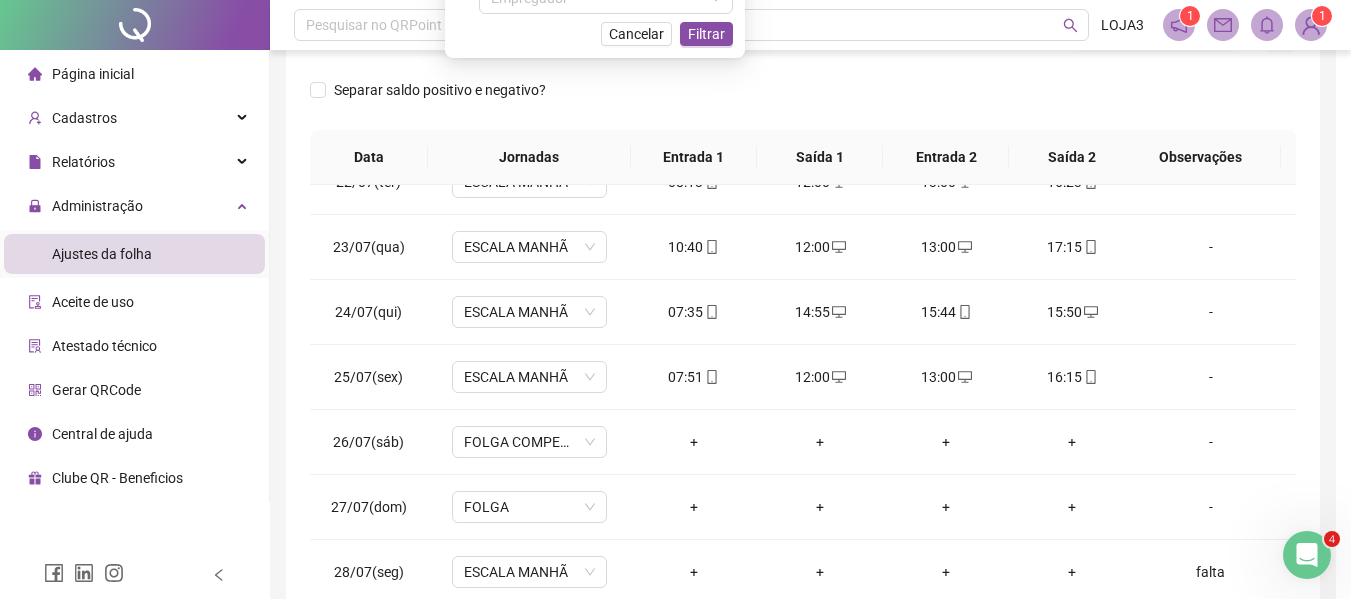 click on "Alterar no dia   29/07/2025 Observações Desconsiderar intervalo pré-assinalado? Abonar dia? Abonar Período? Horas a abonar ***** Aplicar regime de compensação Cancelar OK" at bounding box center (675, 299) 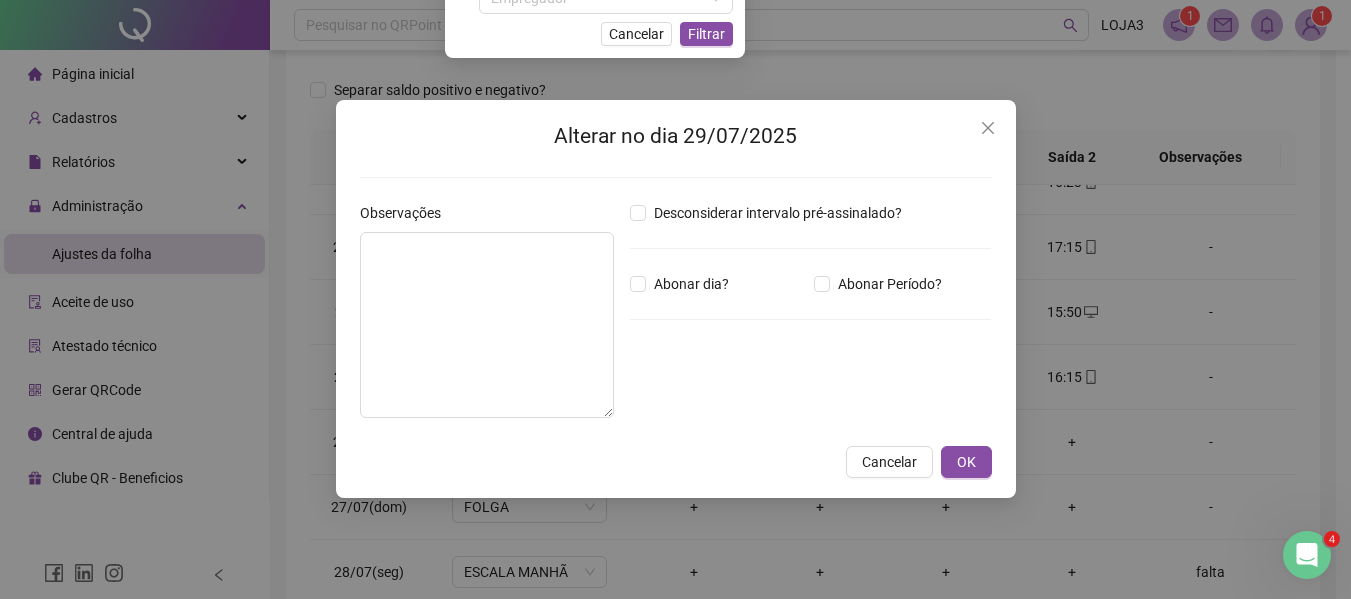 click on "Alterar no dia   29/07/2025 Observações Desconsiderar intervalo pré-assinalado? Abonar dia? Abonar Período? Horas a abonar ***** Aplicar regime de compensação Cancelar OK" at bounding box center (675, 299) 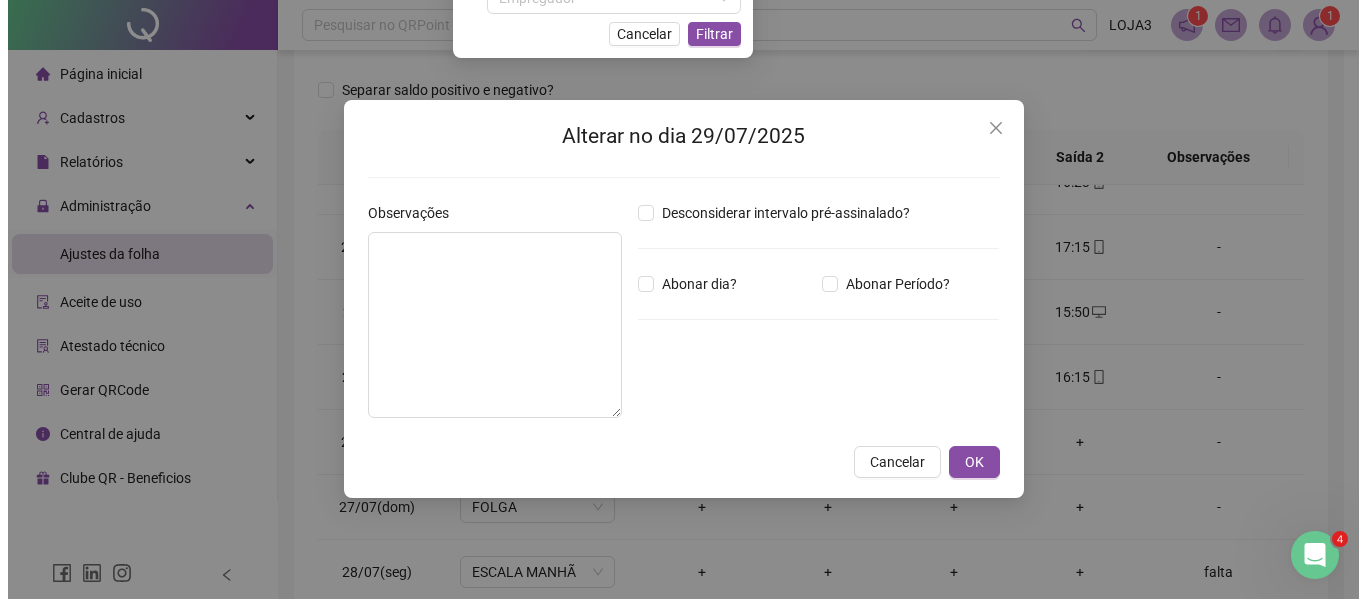 scroll, scrollTop: 423, scrollLeft: 0, axis: vertical 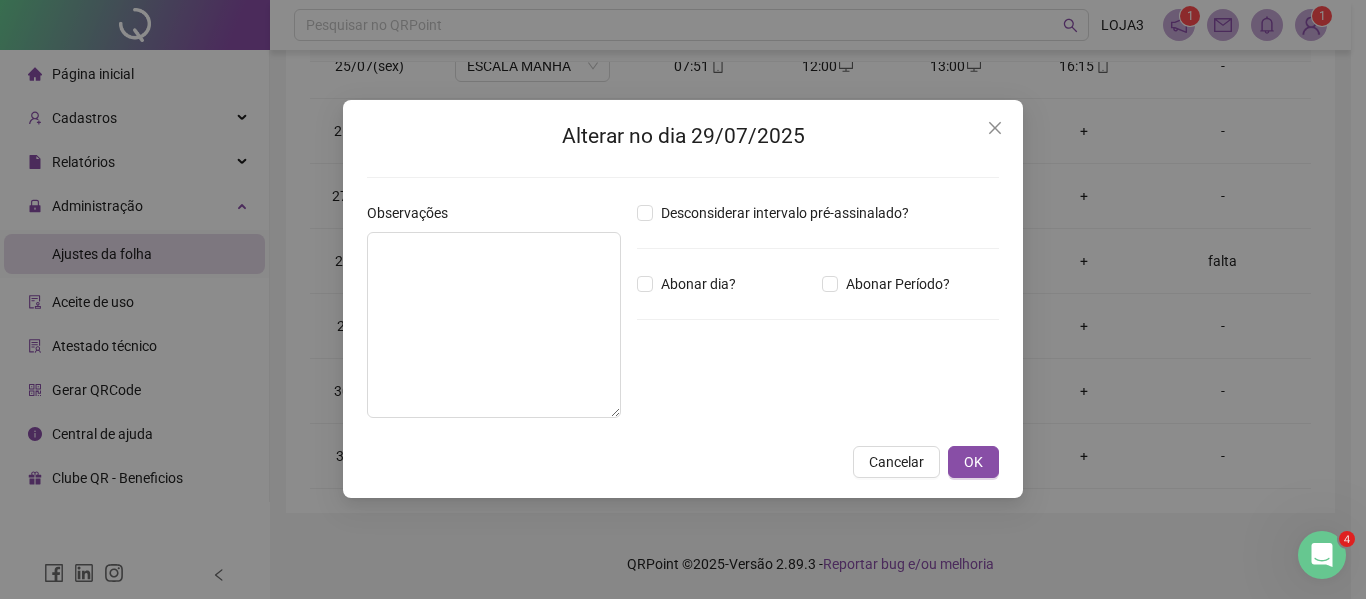 click on "Alterar no dia   29/07/2025 Observações Desconsiderar intervalo pré-assinalado? Abonar dia? Abonar Período? Horas a abonar ***** Aplicar regime de compensação Cancelar OK" at bounding box center [683, 299] 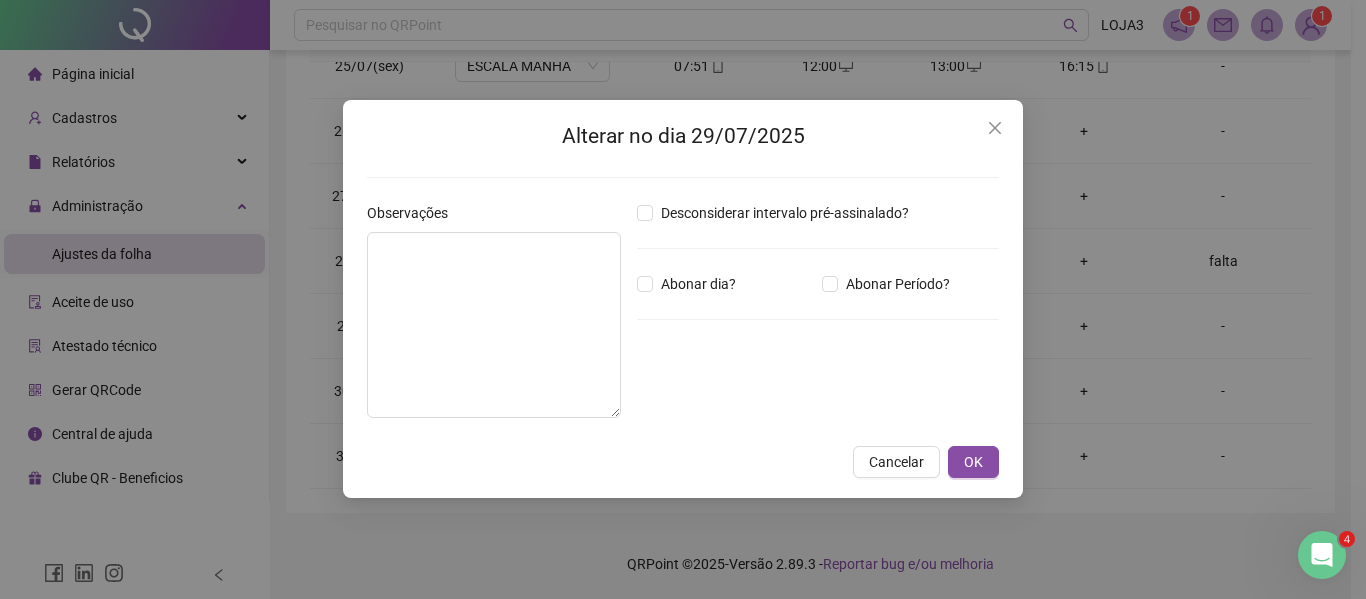 click on "Alterar no dia   29/07/2025 Observações Desconsiderar intervalo pré-assinalado? Abonar dia? Abonar Período? Horas a abonar ***** Aplicar regime de compensação Cancelar OK" at bounding box center (683, 299) 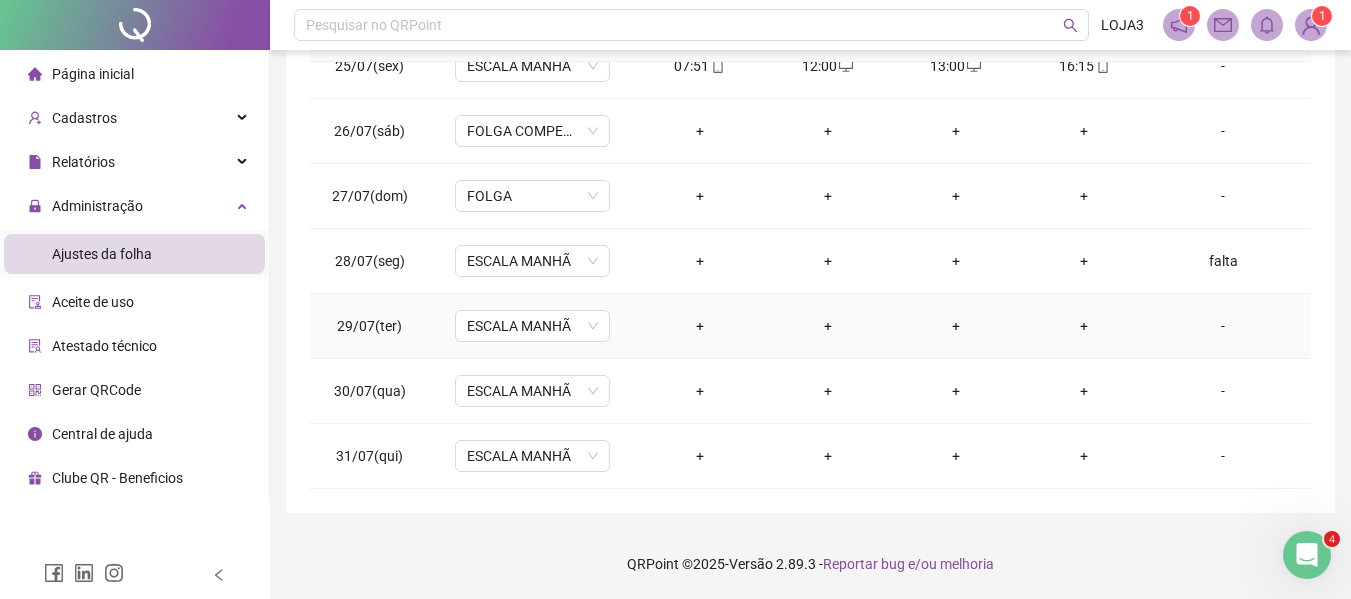 click on "-" at bounding box center [1223, 326] 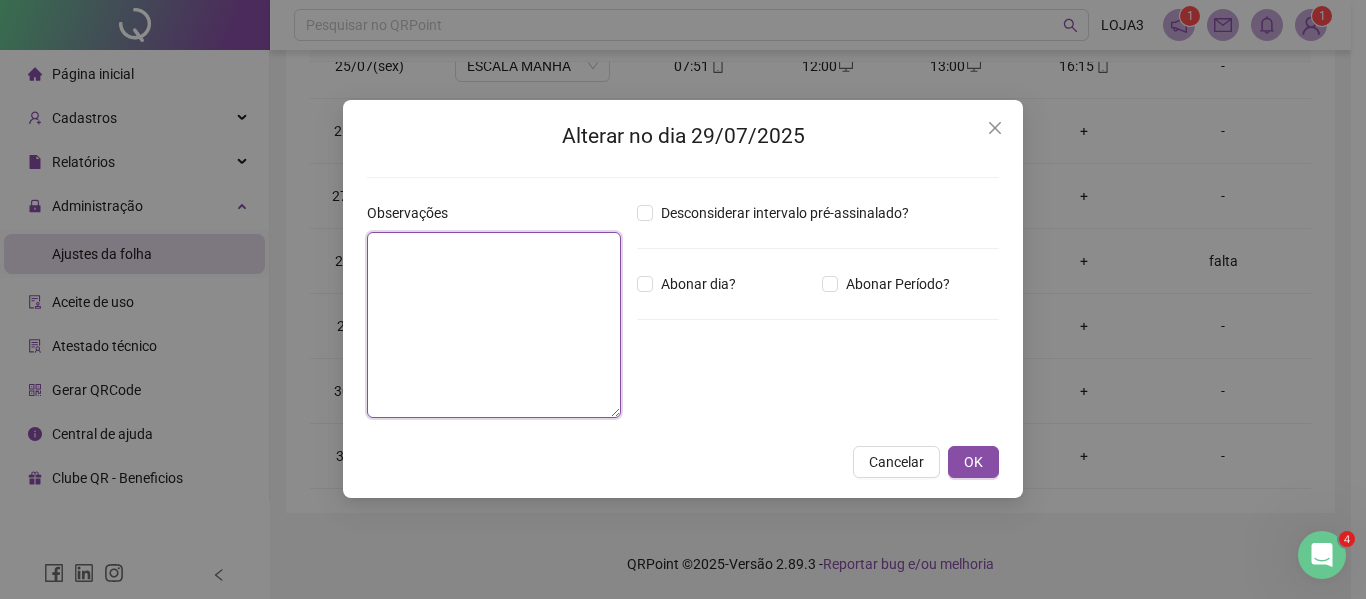 click at bounding box center [494, 325] 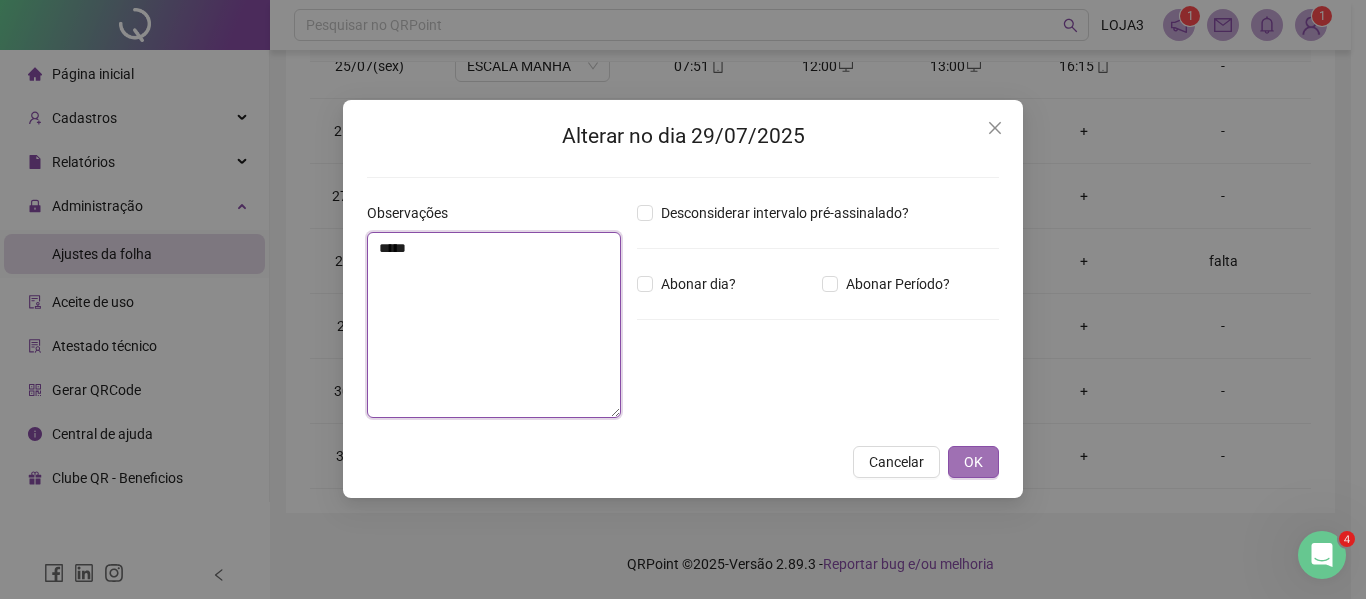 type on "*****" 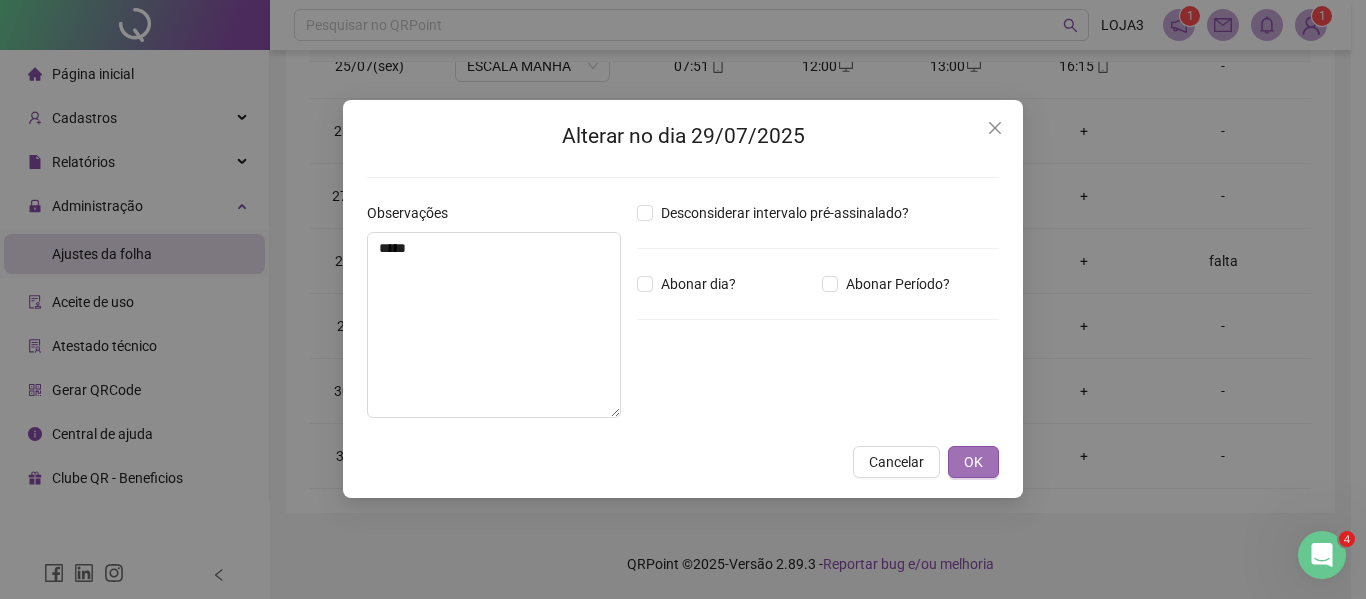click on "OK" at bounding box center (973, 462) 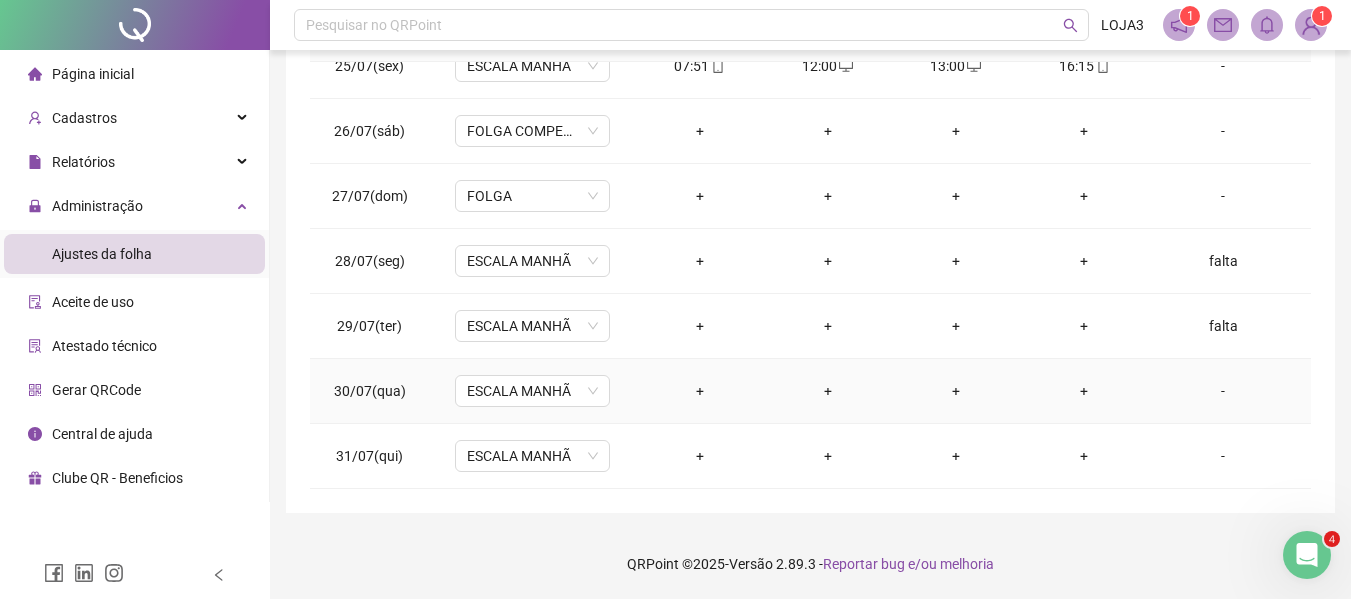 click on "-" at bounding box center [1223, 391] 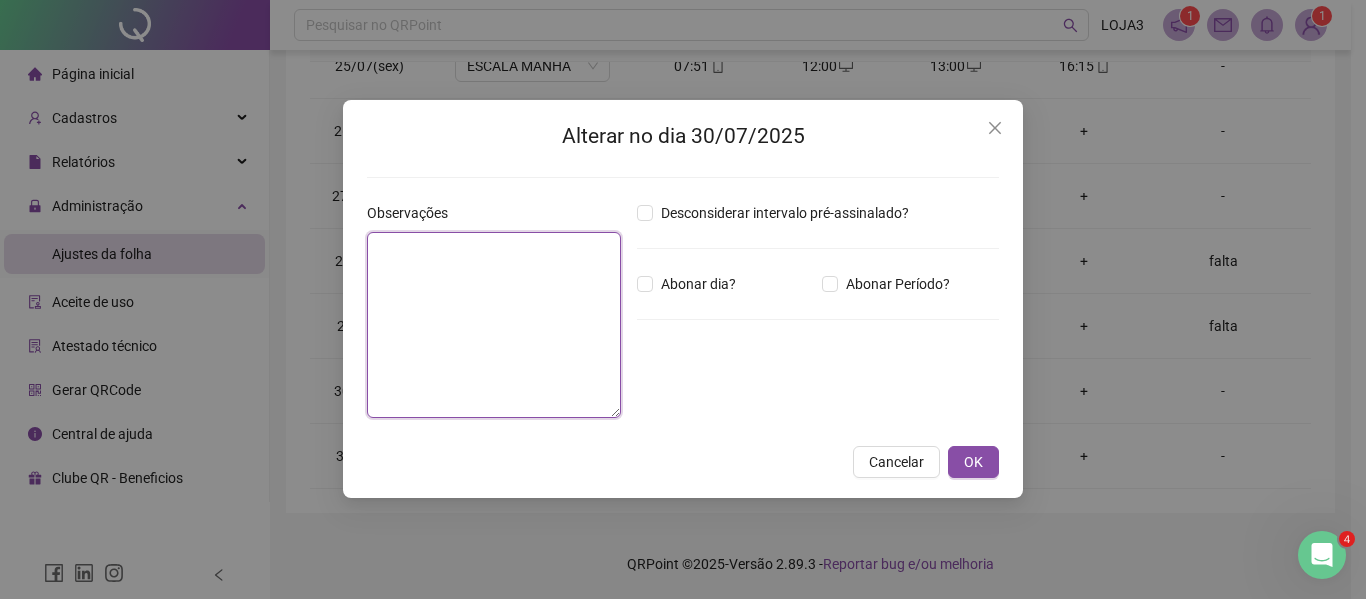click at bounding box center [494, 325] 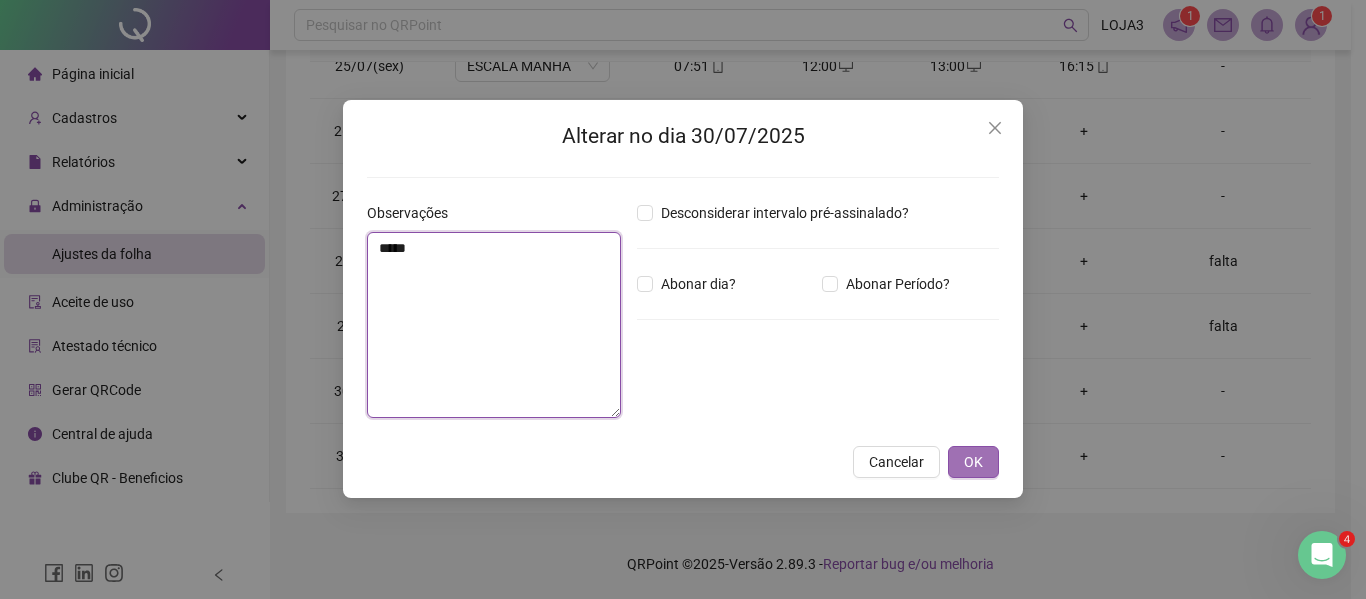 type on "*****" 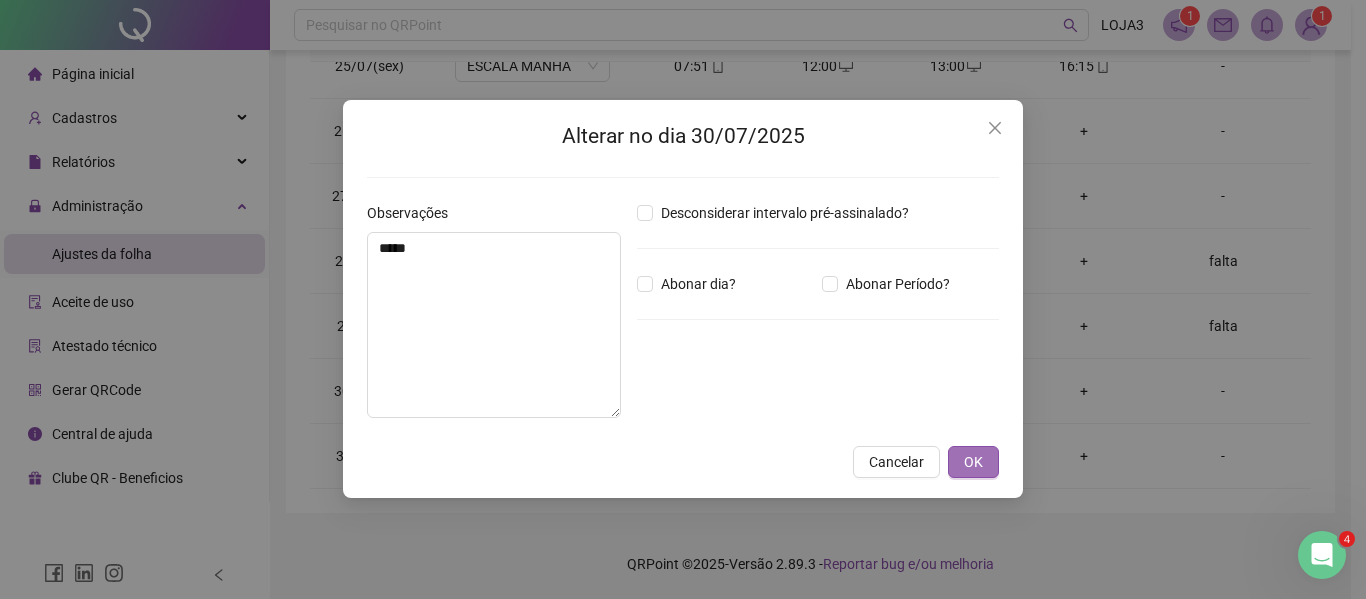 click on "OK" at bounding box center [973, 462] 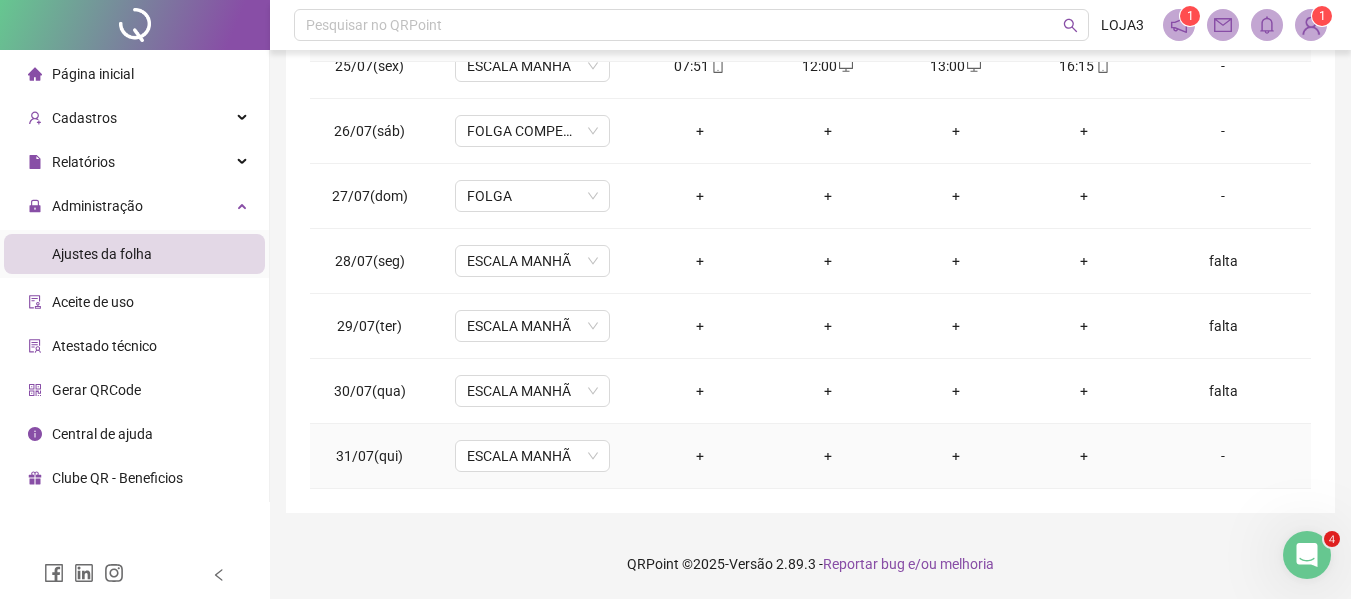 click on "-" at bounding box center (1223, 456) 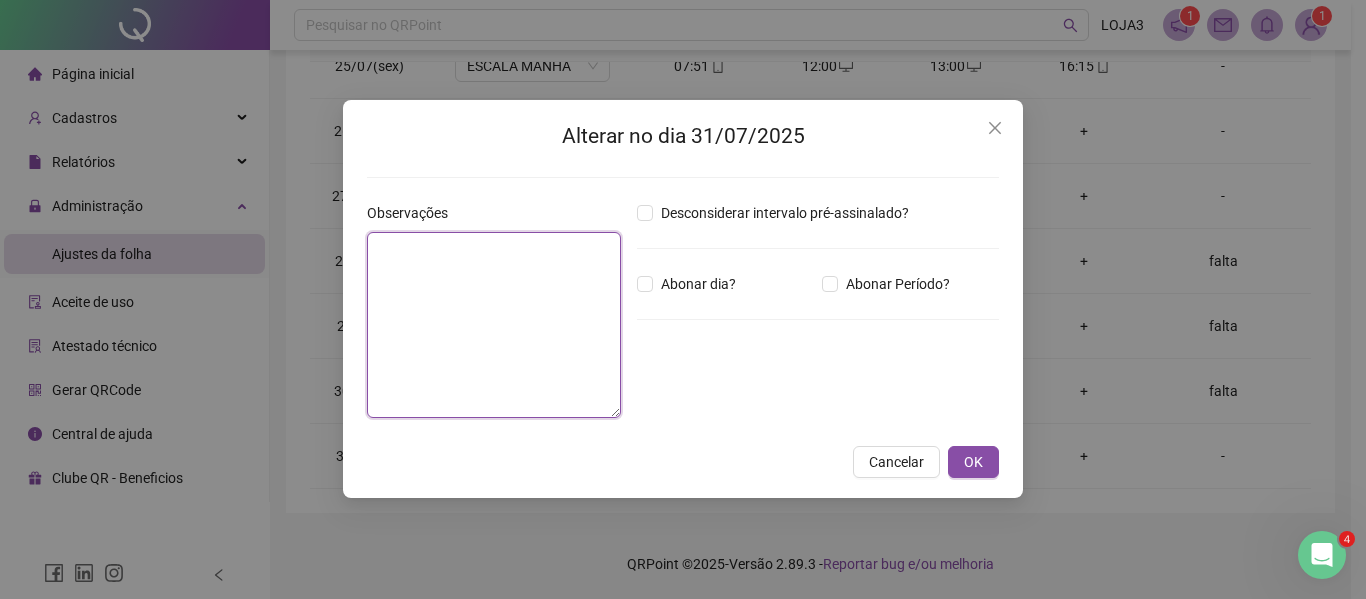 click at bounding box center (494, 325) 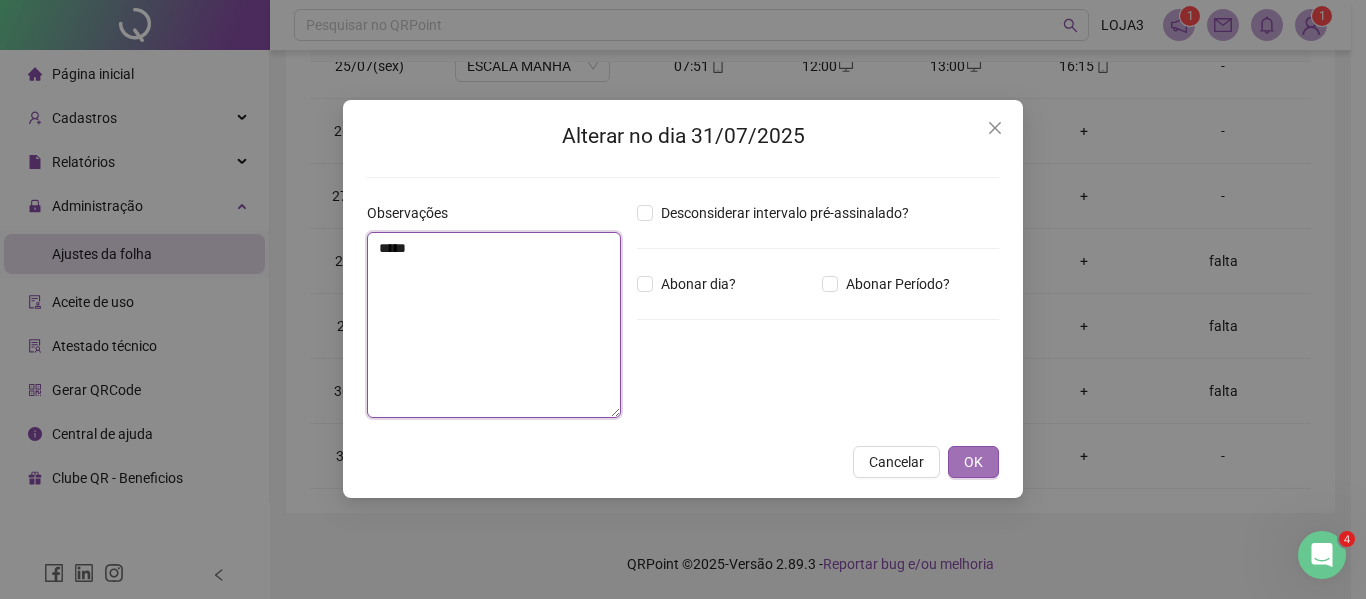 type on "*****" 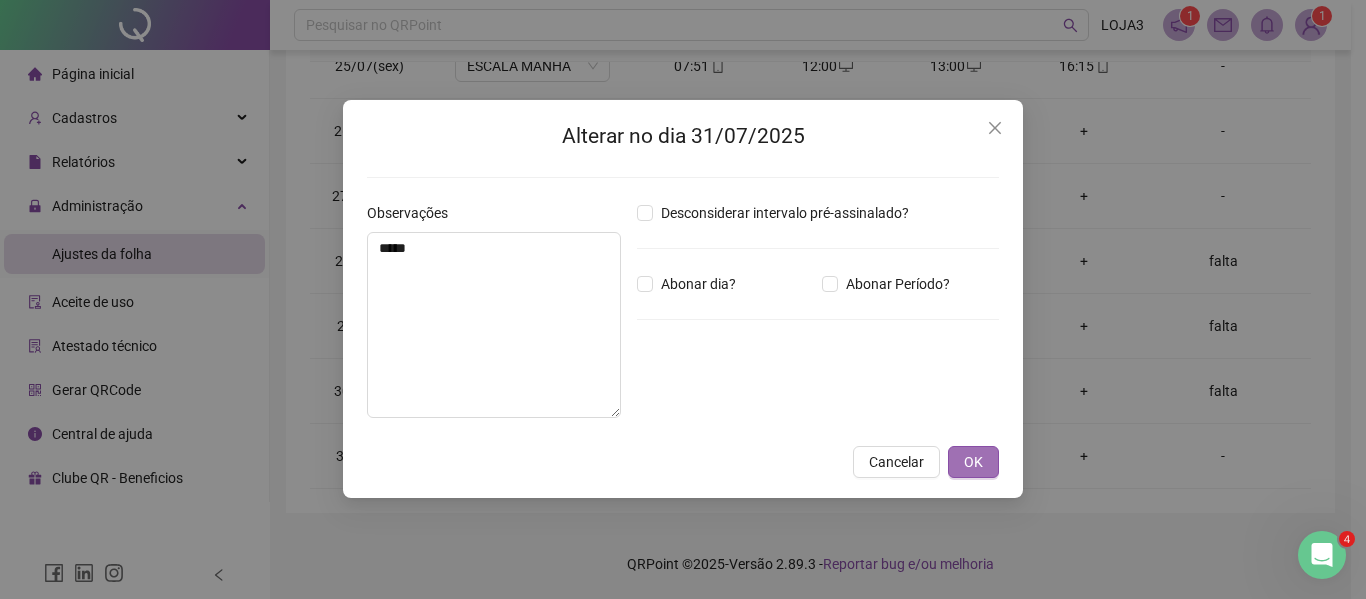 click on "OK" at bounding box center (973, 462) 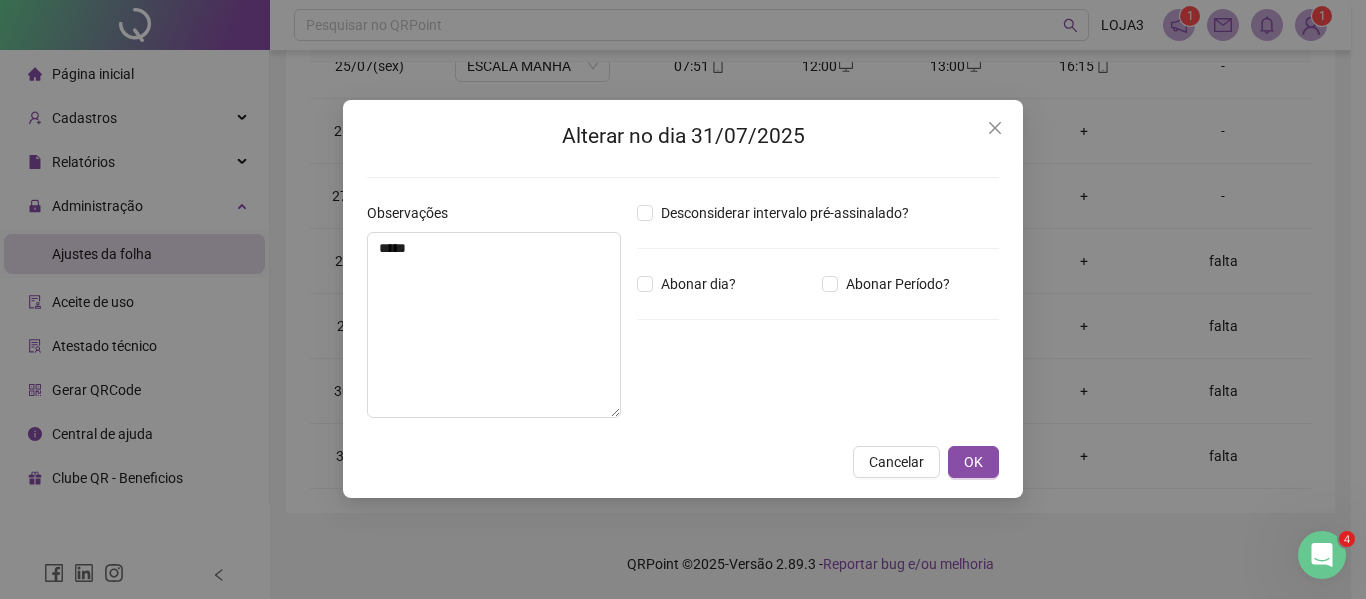 click on "Alterar no dia   31/07/2025 Observações ***** Desconsiderar intervalo pré-assinalado? Abonar dia? Abonar Período? Horas a abonar ***** Aplicar regime de compensação Cancelar OK" at bounding box center (683, 299) 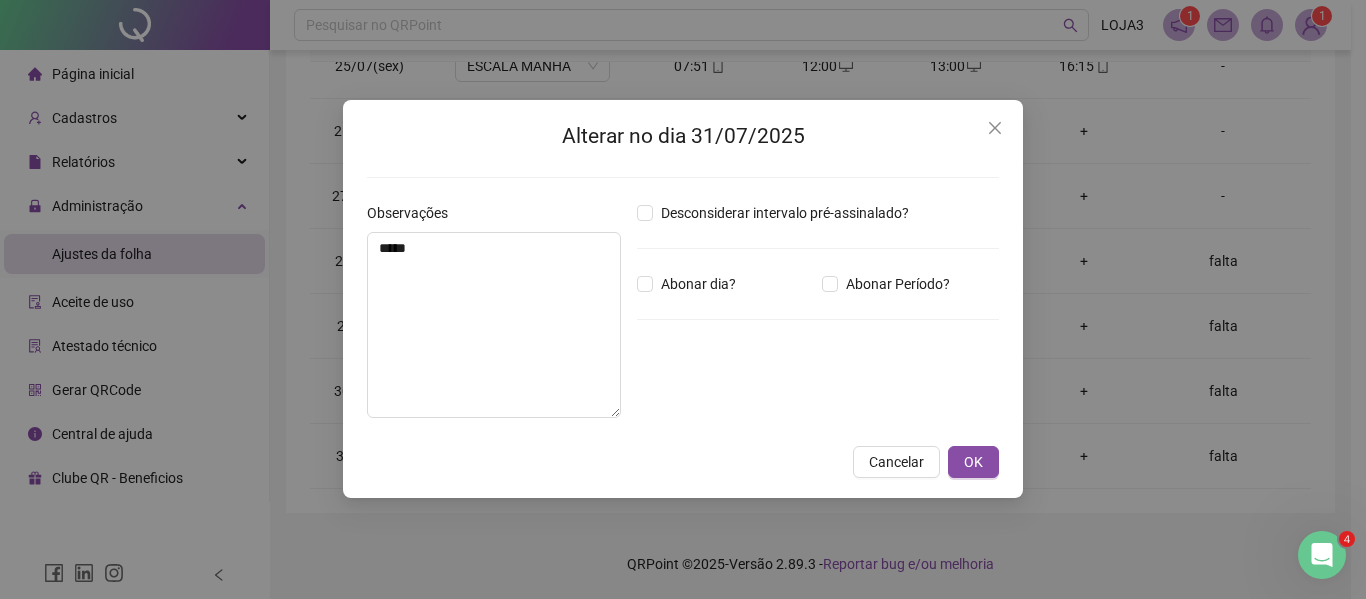 click on "Alterar no dia   31/07/2025 Observações ***** Desconsiderar intervalo pré-assinalado? Abonar dia? Abonar Período? Horas a abonar ***** Aplicar regime de compensação Cancelar OK" at bounding box center [683, 299] 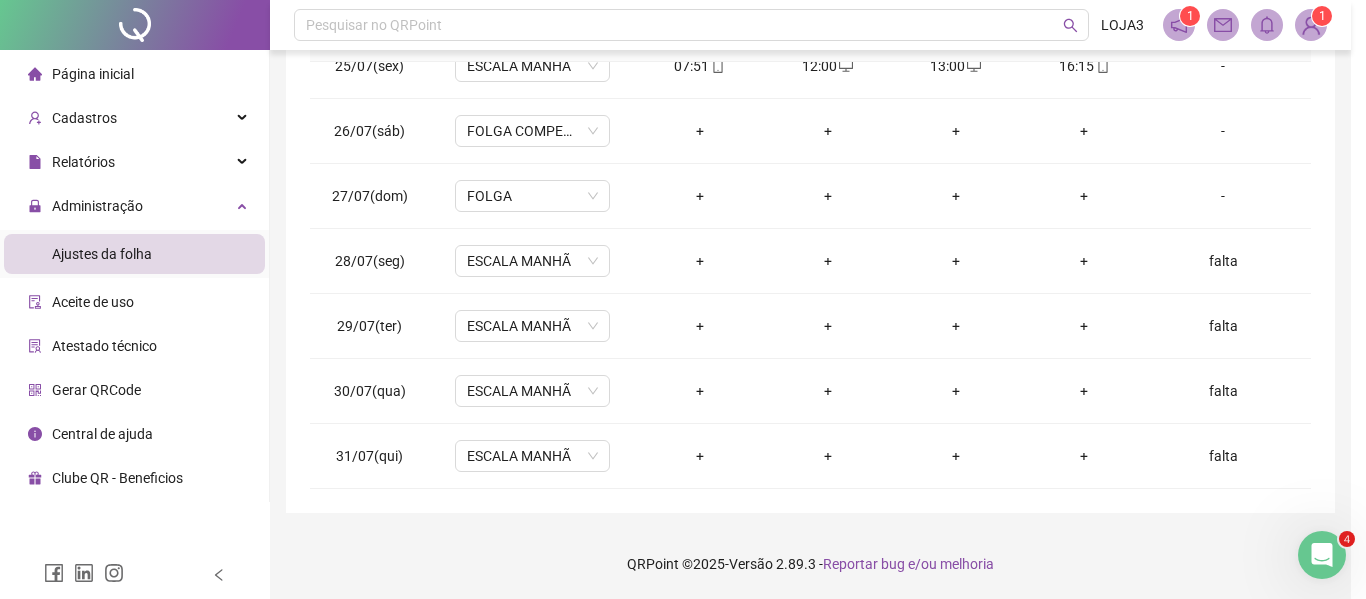 click on "Alterar no dia   31/07/2025 Observações ***** Desconsiderar intervalo pré-assinalado? Abonar dia? Abonar Período? Horas a abonar ***** Aplicar regime de compensação Cancelar OK" at bounding box center (683, 299) 